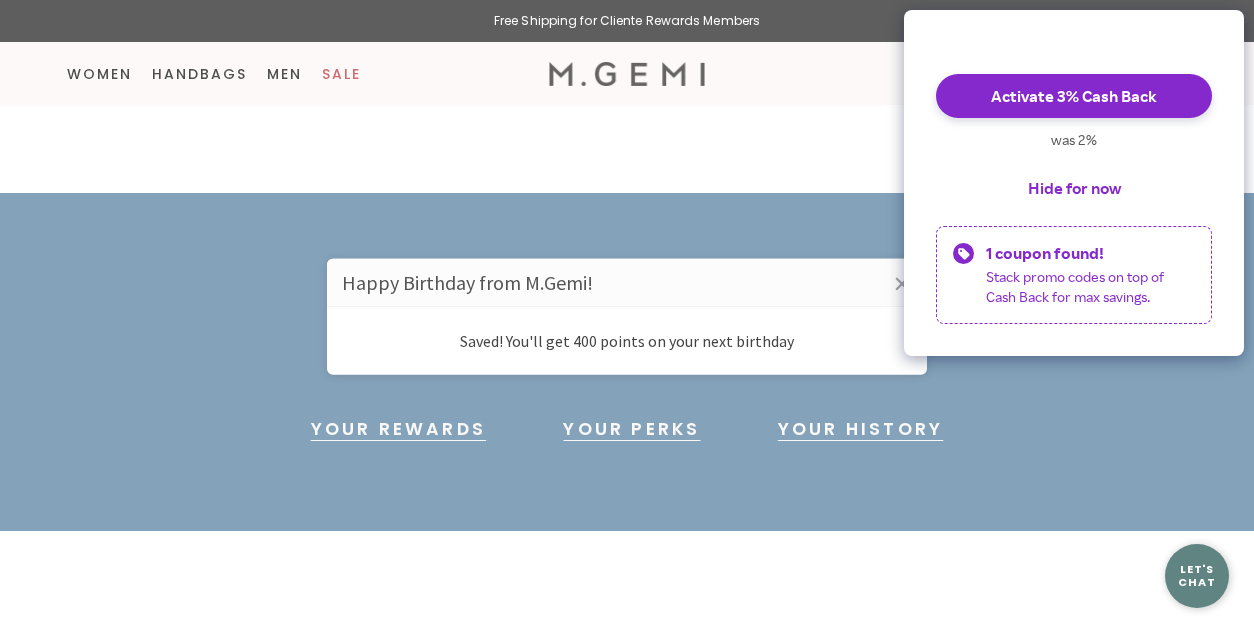 scroll, scrollTop: 1340, scrollLeft: 0, axis: vertical 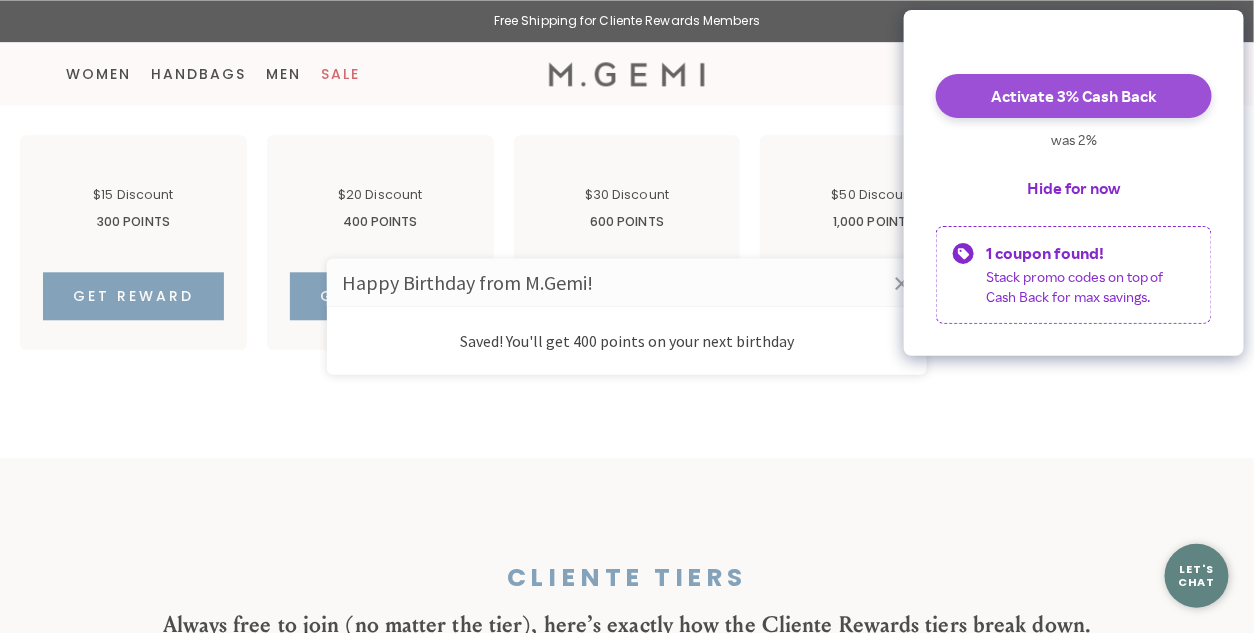 click on "Activate 3% Cash Back" at bounding box center [1074, 96] 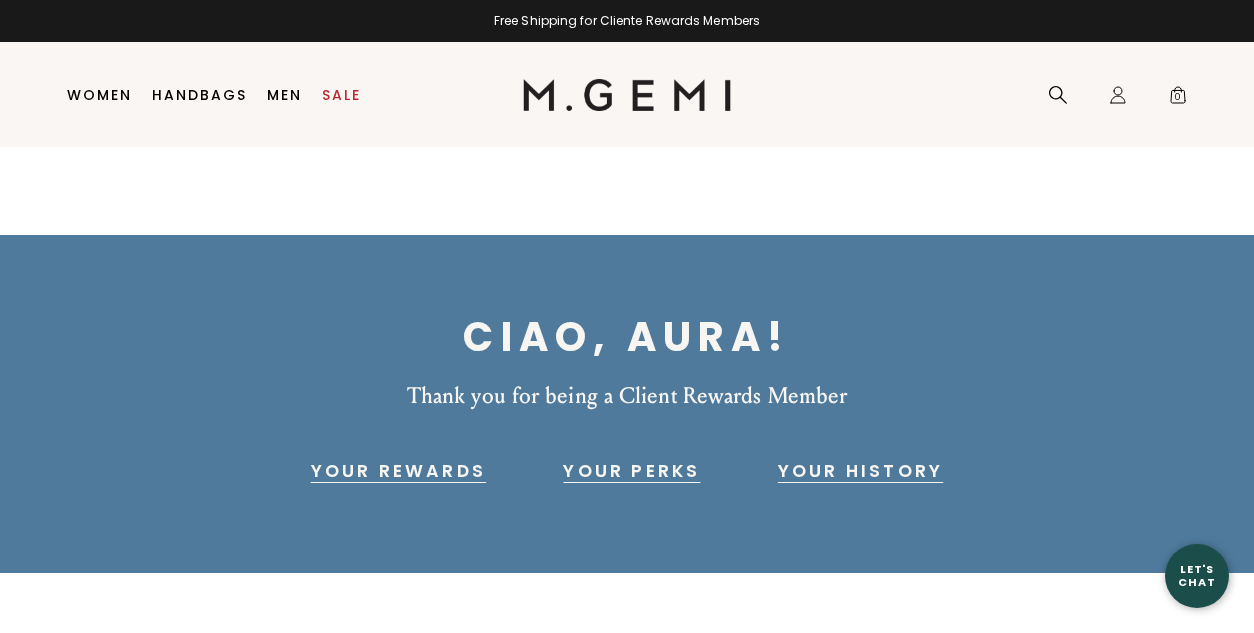 scroll, scrollTop: 0, scrollLeft: 0, axis: both 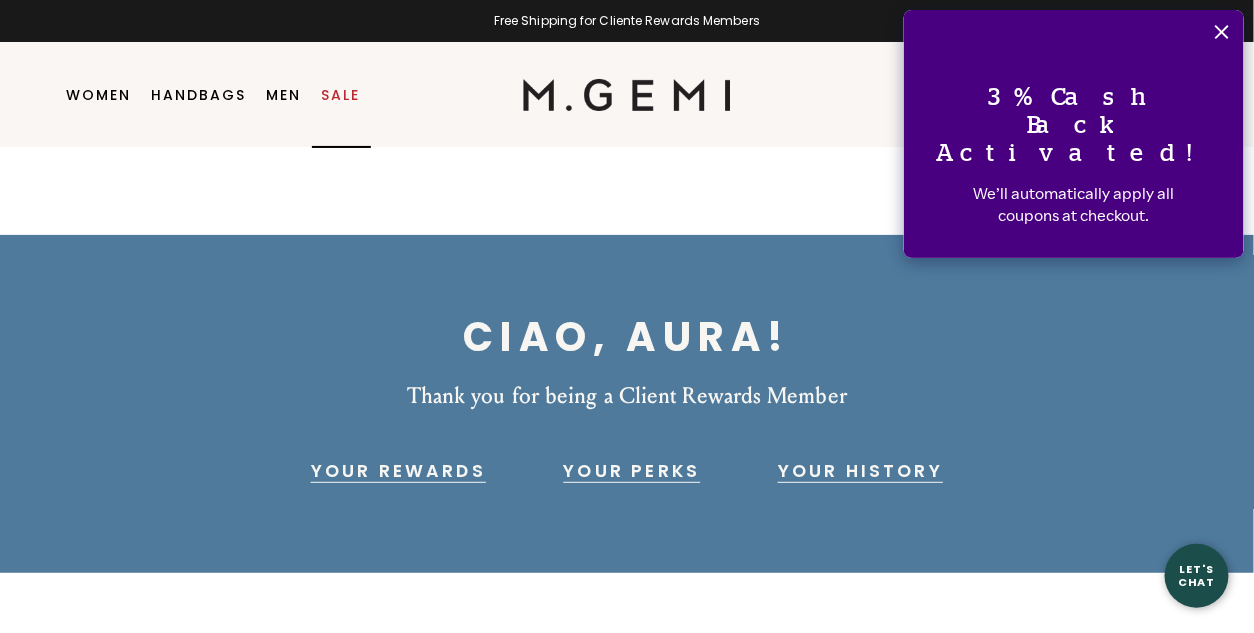 click on "Sale" at bounding box center [341, 95] 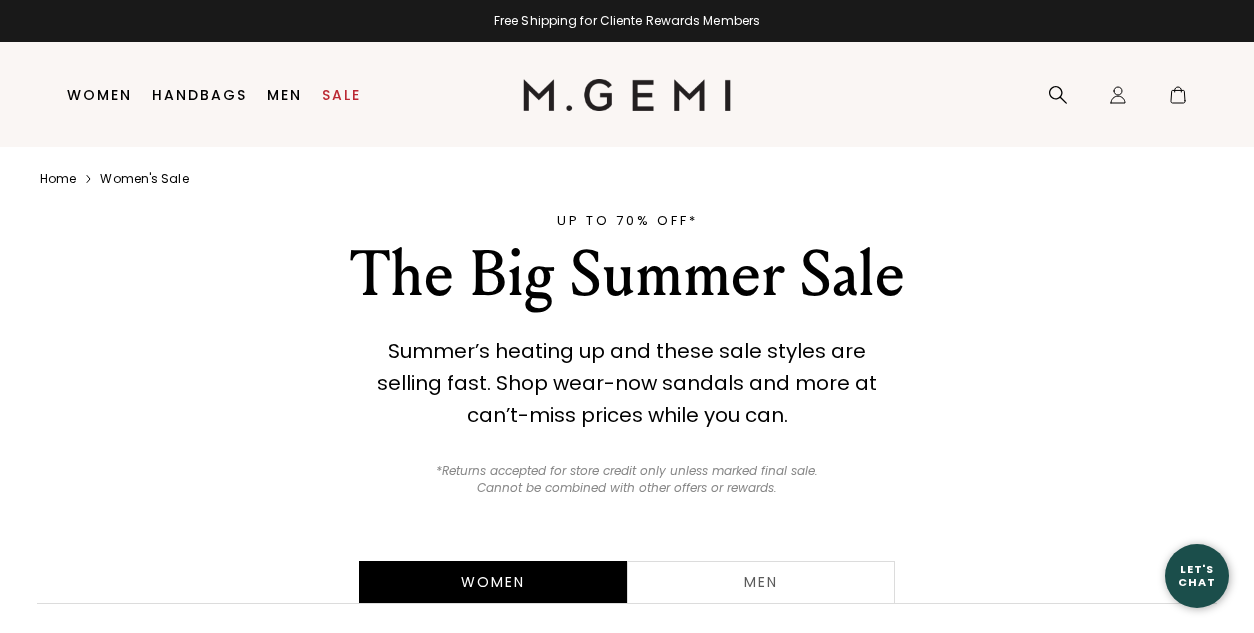 scroll, scrollTop: 0, scrollLeft: 0, axis: both 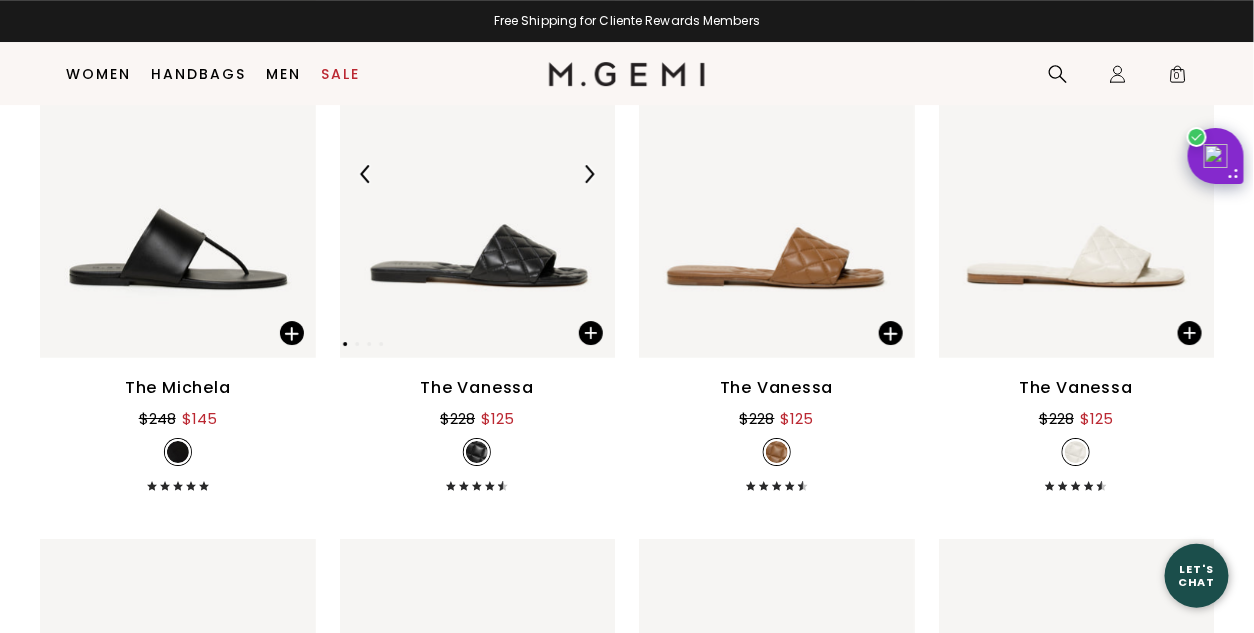 click at bounding box center [478, 175] 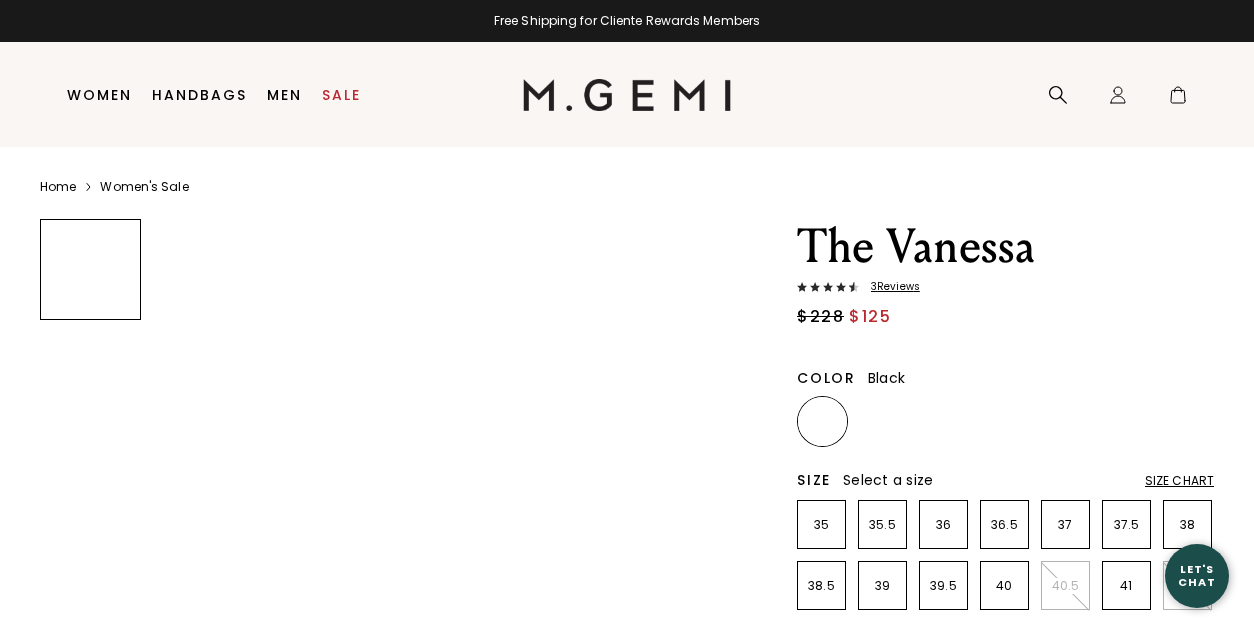 scroll, scrollTop: 0, scrollLeft: 0, axis: both 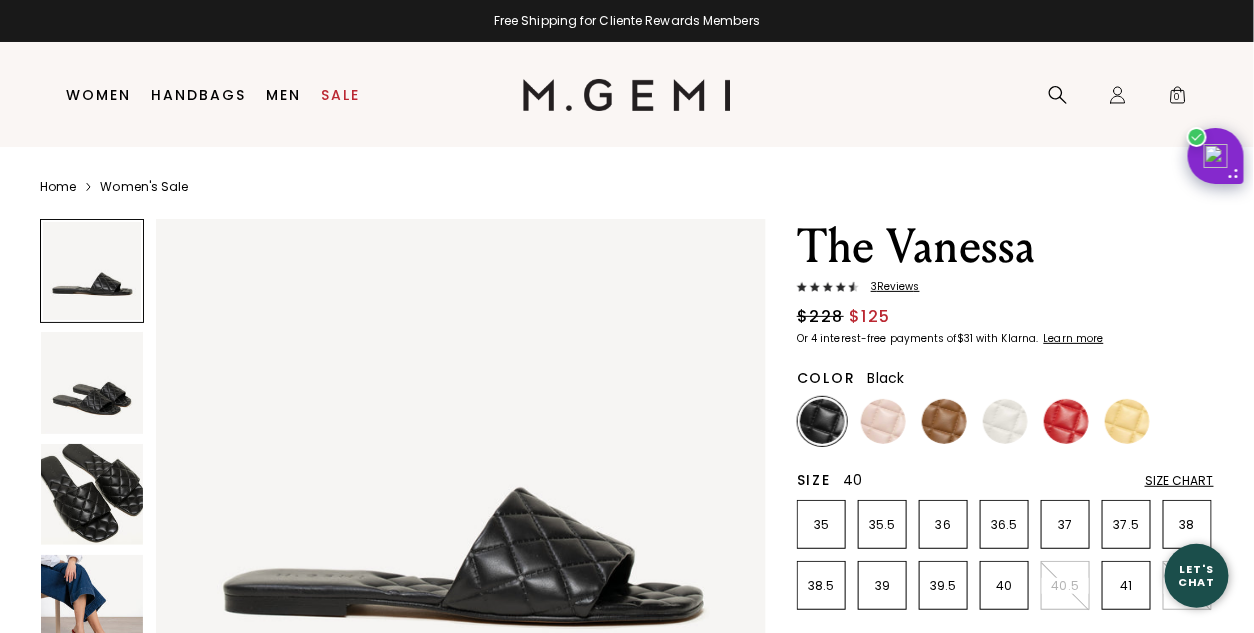 click on "40" at bounding box center (1004, 586) 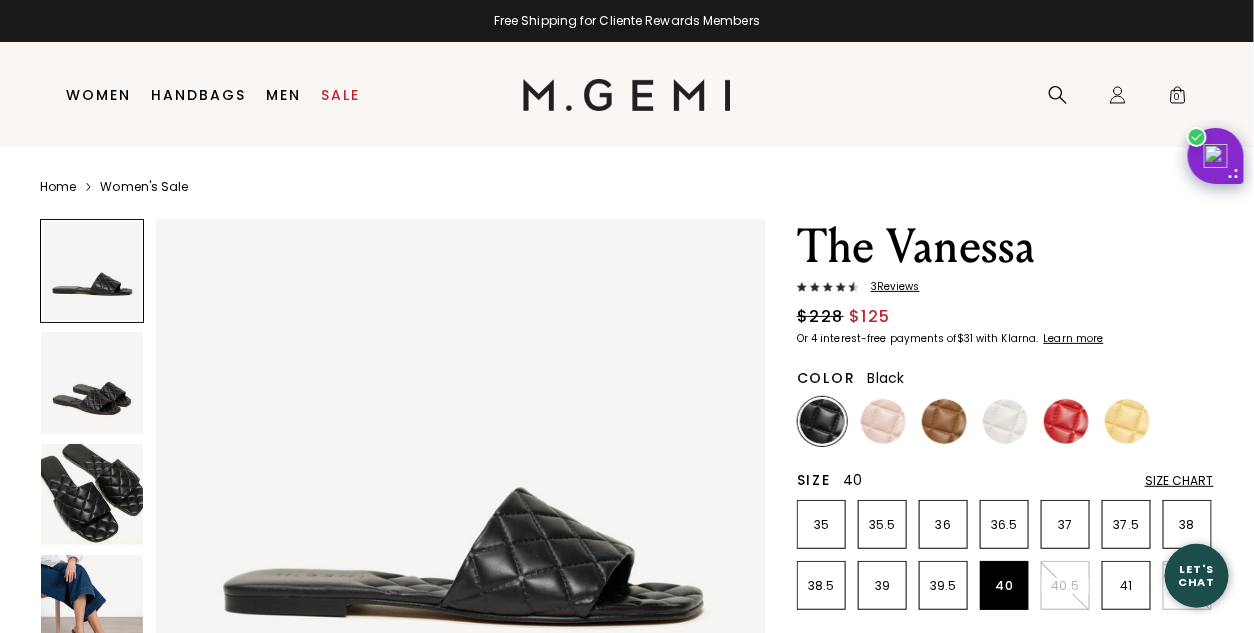scroll, scrollTop: 0, scrollLeft: 0, axis: both 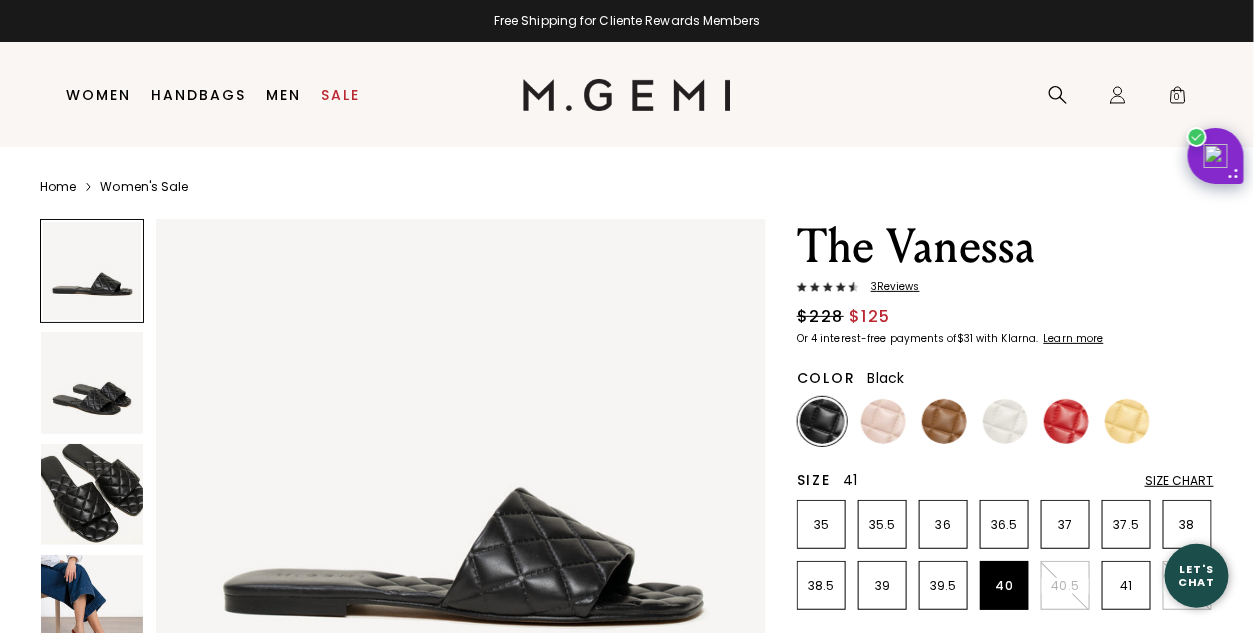 click on "41" at bounding box center [1126, 586] 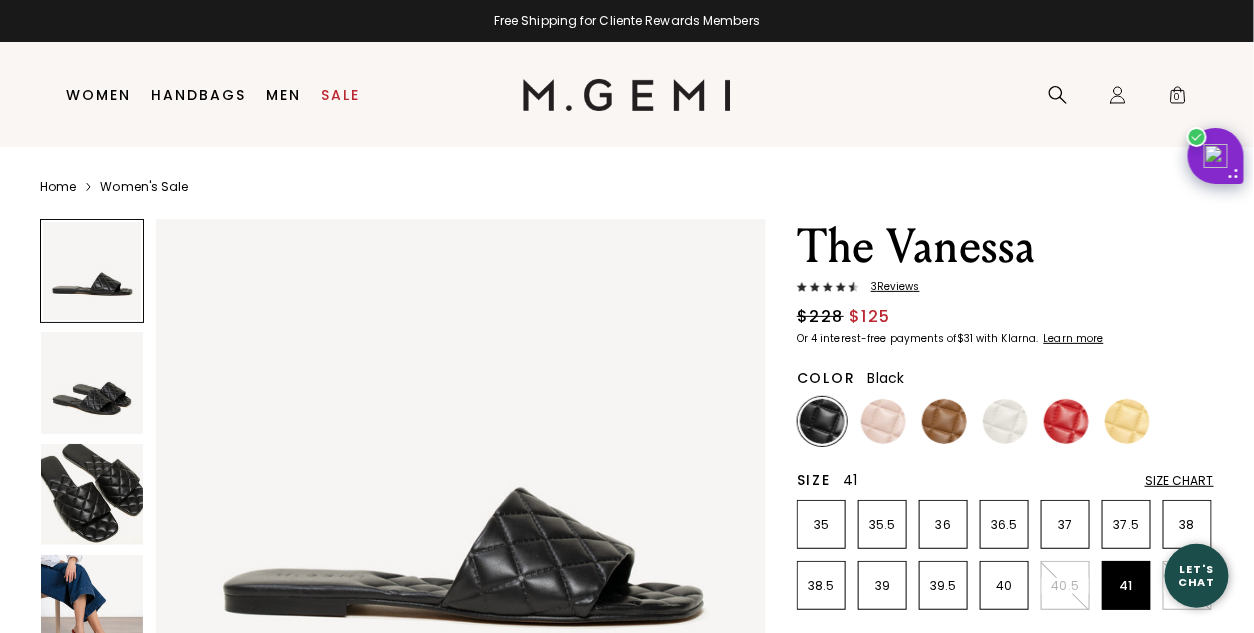 scroll, scrollTop: 0, scrollLeft: 0, axis: both 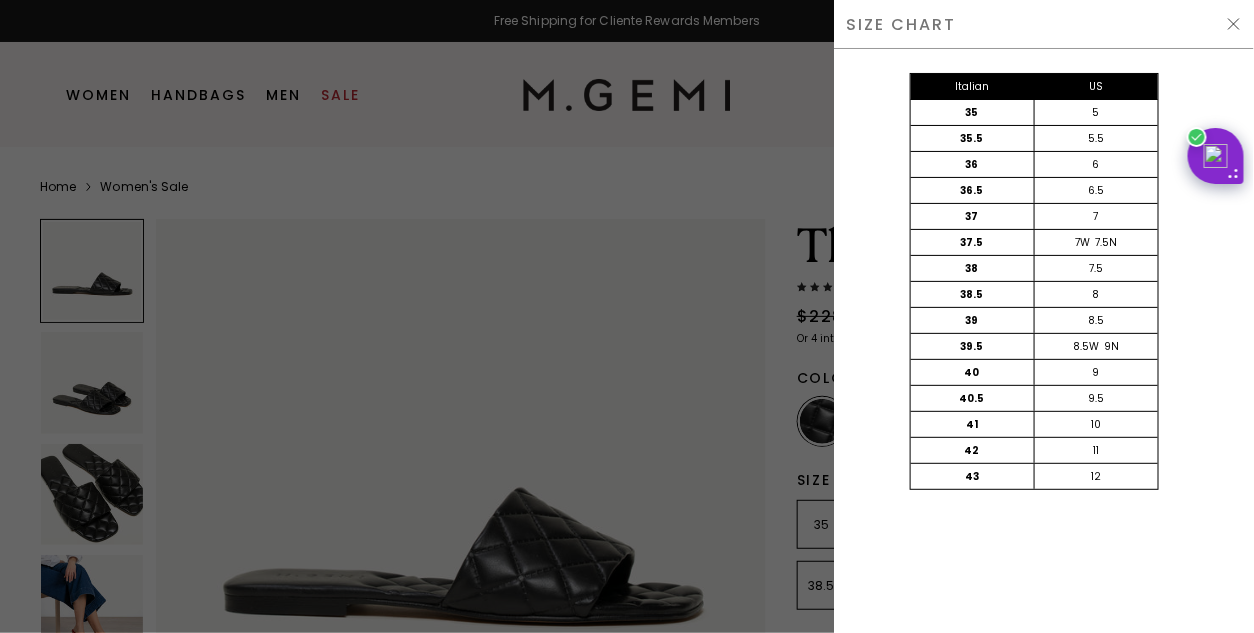 click at bounding box center [1234, 24] 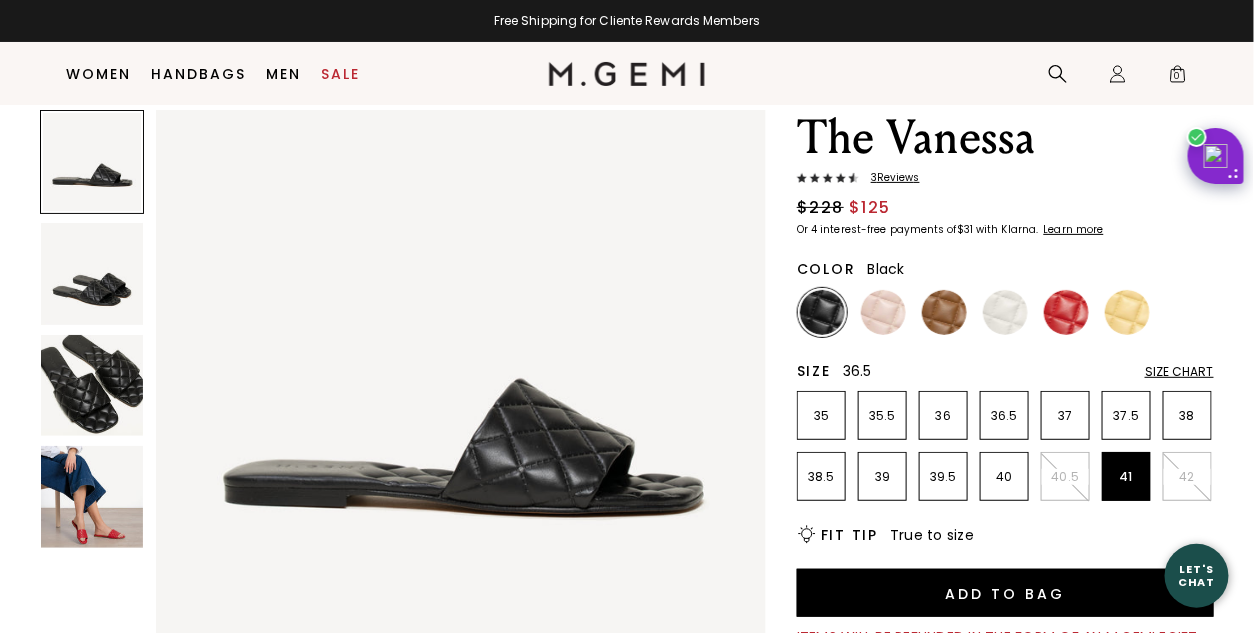 scroll, scrollTop: 75, scrollLeft: 0, axis: vertical 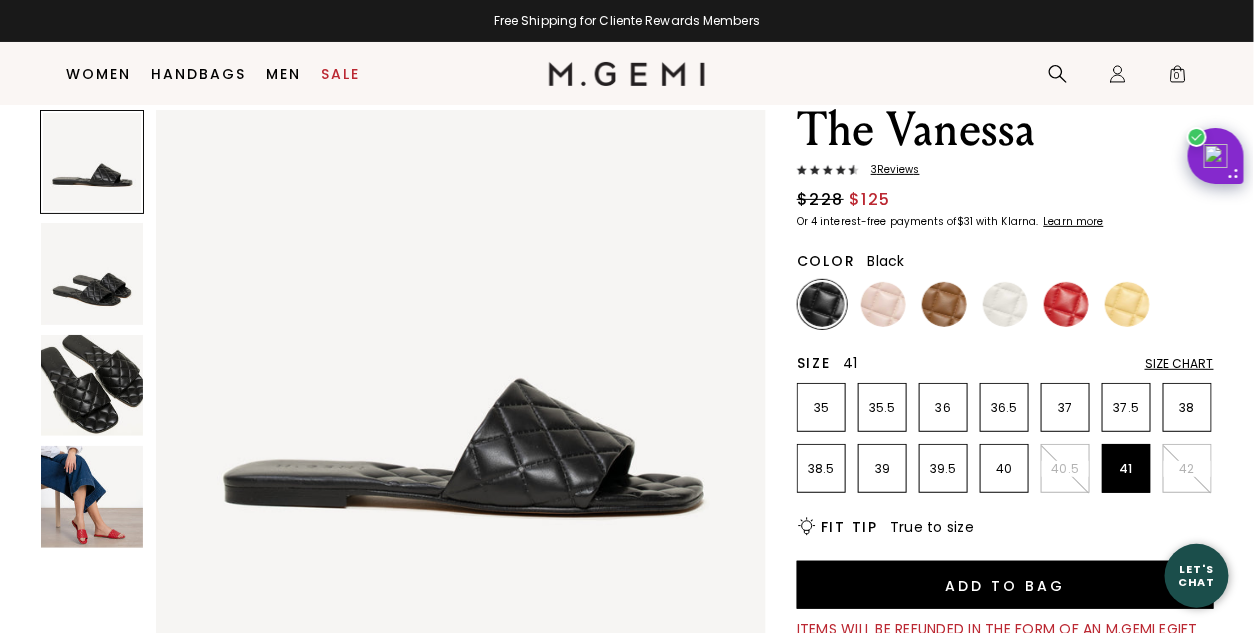 click on "Size Chart" at bounding box center (1179, 364) 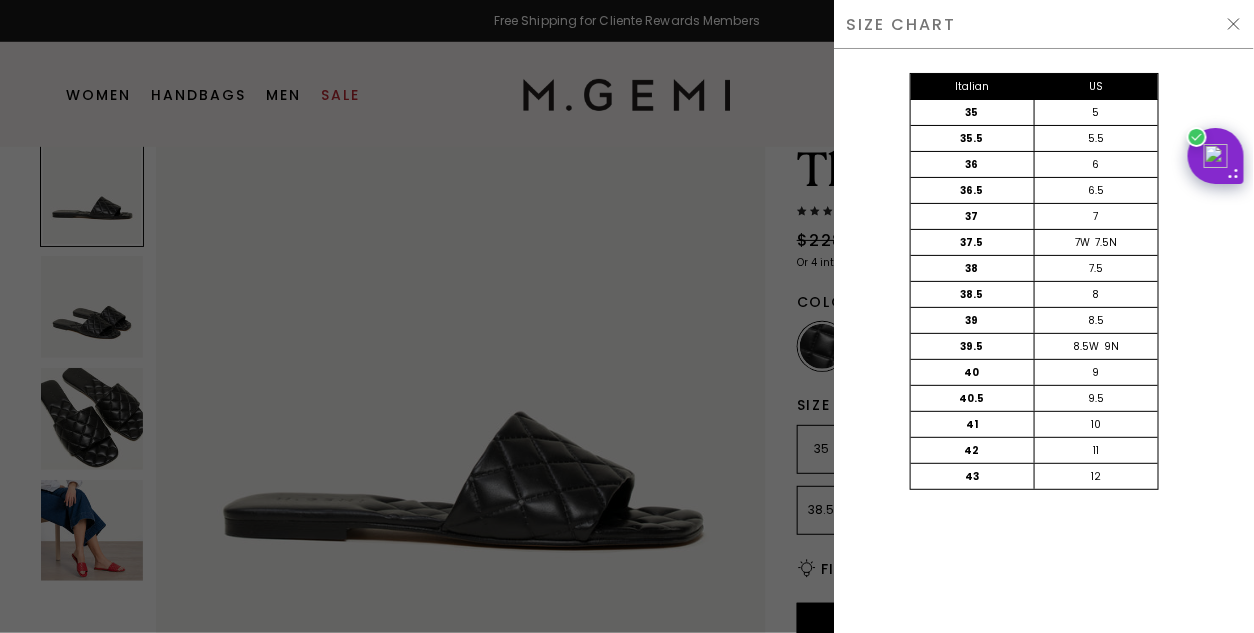 click at bounding box center [1234, 24] 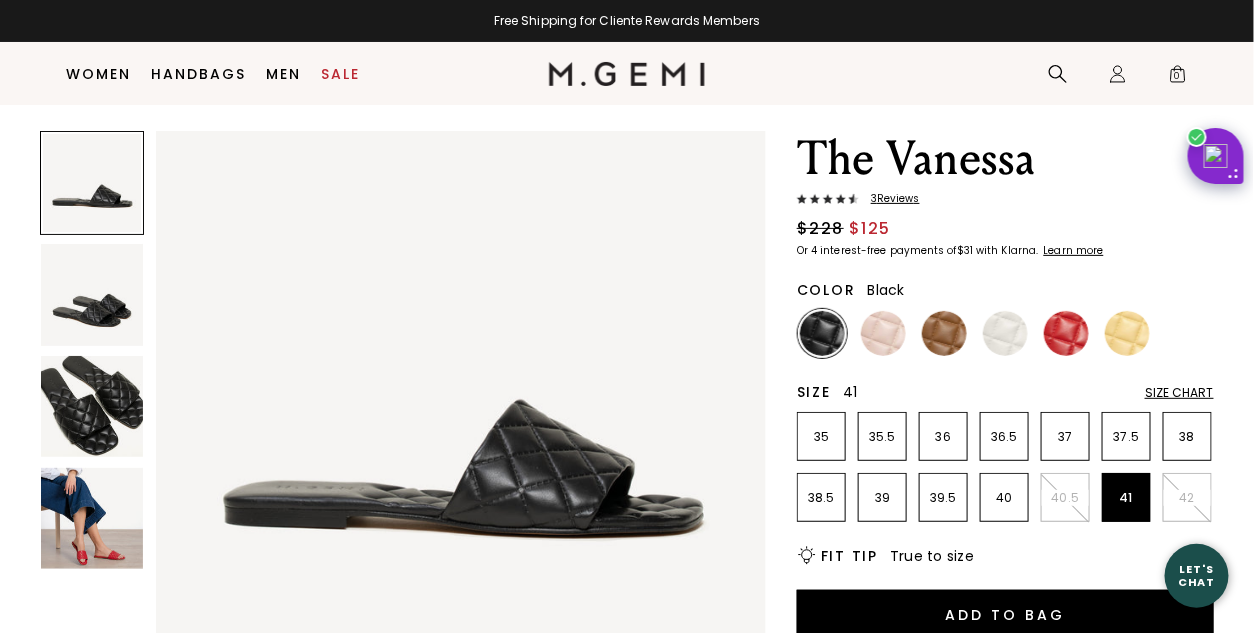 scroll, scrollTop: 32, scrollLeft: 0, axis: vertical 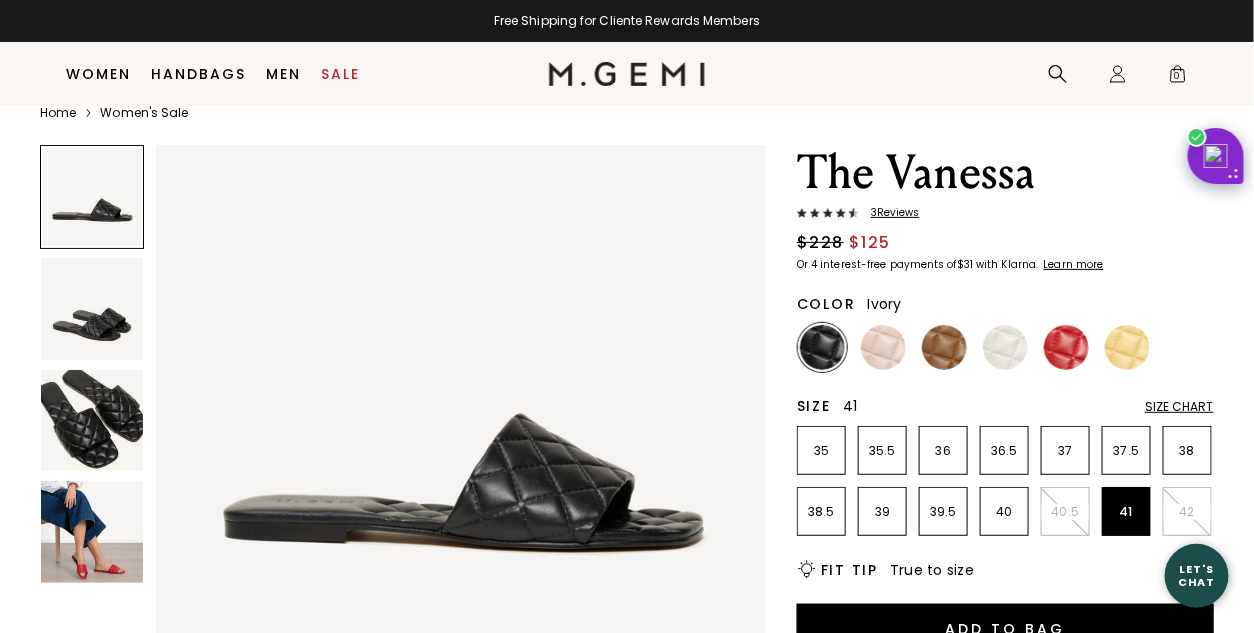 click at bounding box center (1005, 347) 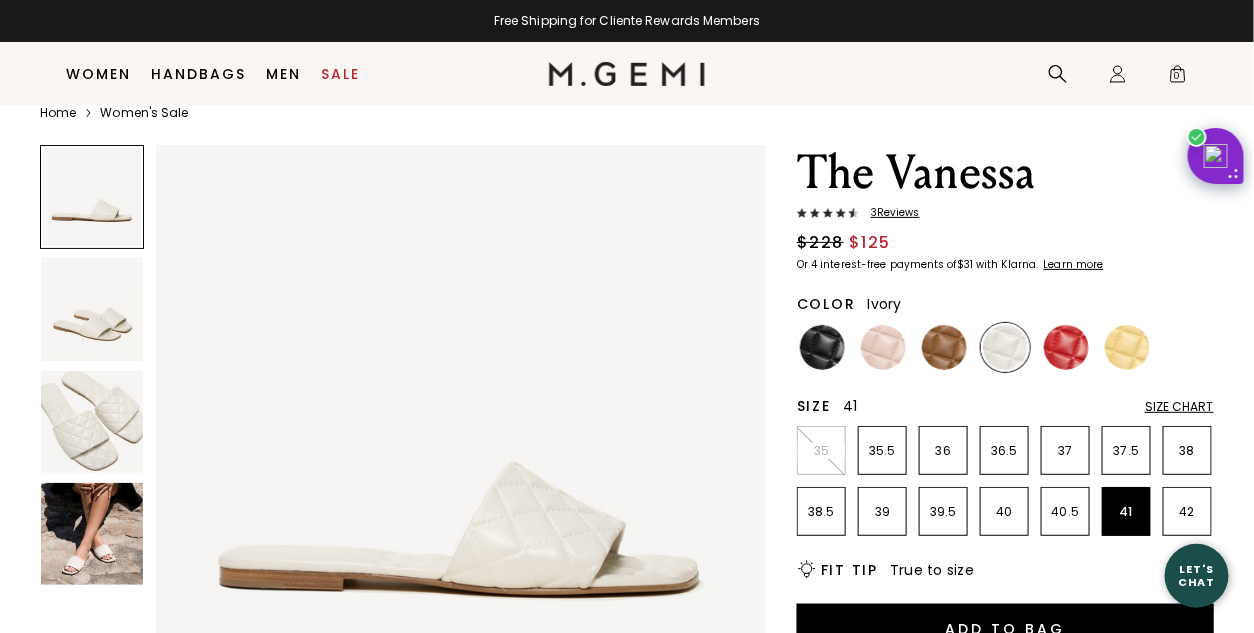 scroll, scrollTop: 0, scrollLeft: 0, axis: both 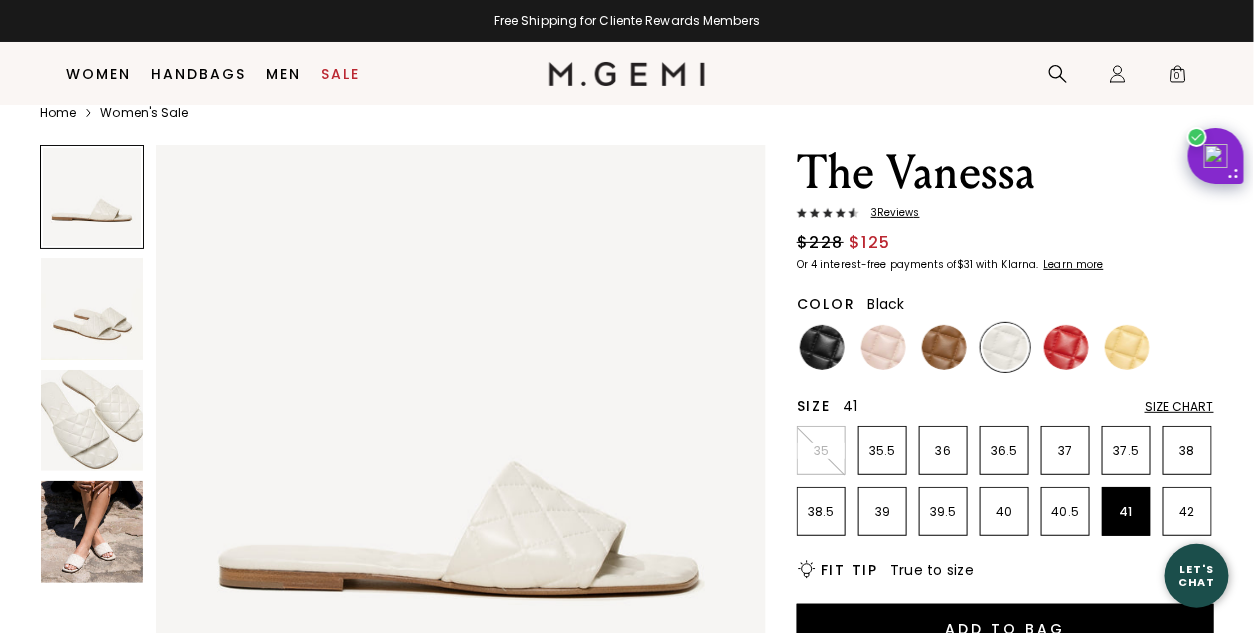 click at bounding box center (822, 347) 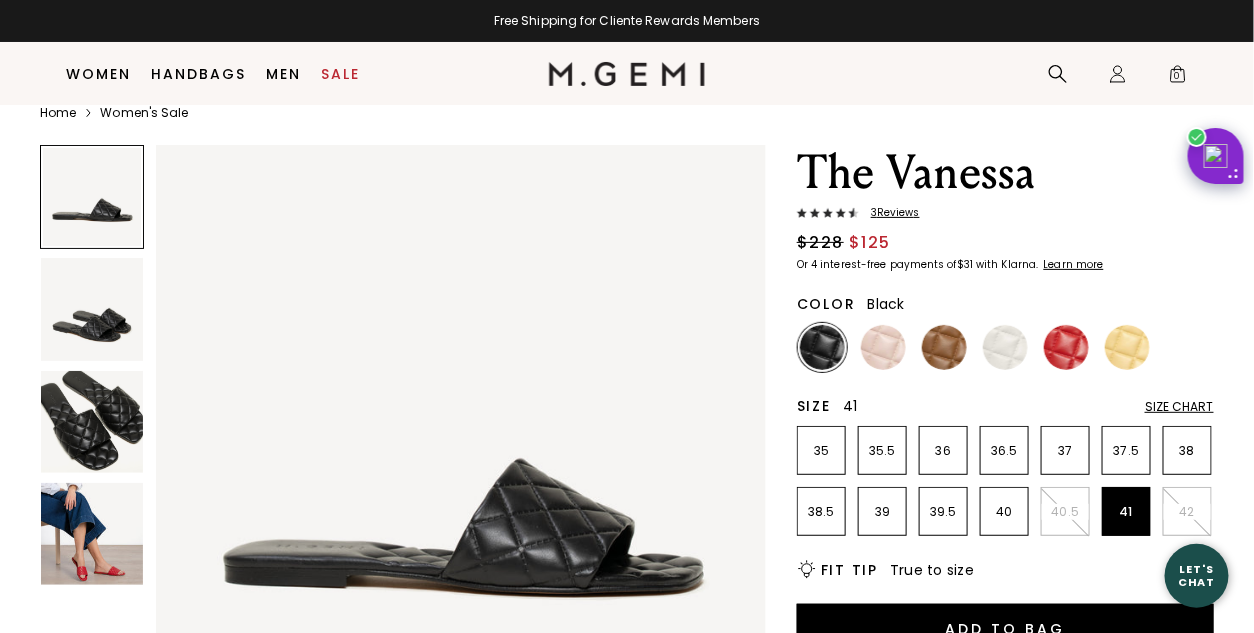 scroll, scrollTop: 0, scrollLeft: 0, axis: both 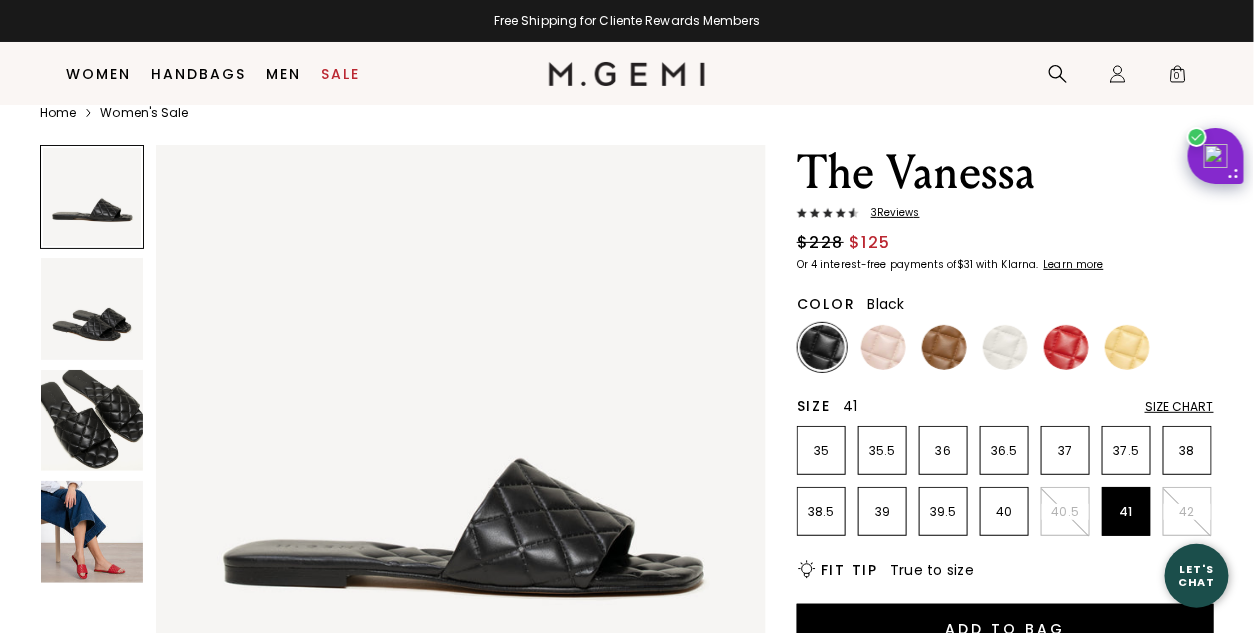 click on "Size Chart" at bounding box center (1179, 407) 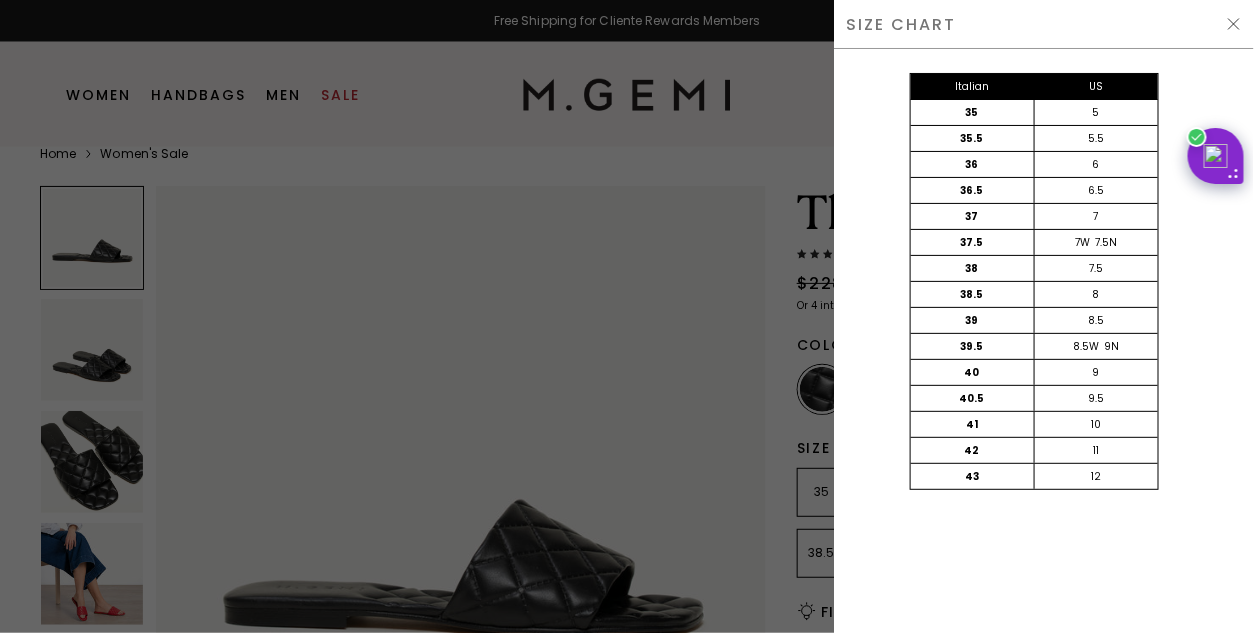 scroll, scrollTop: 0, scrollLeft: 0, axis: both 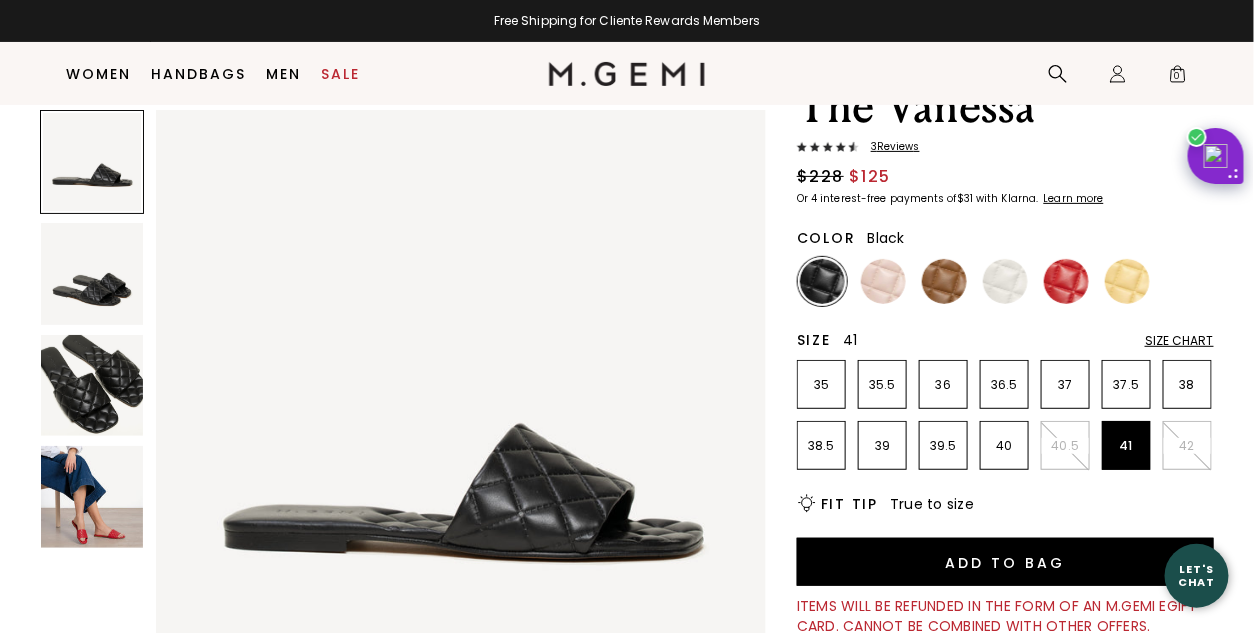 click on "41" at bounding box center [1126, 446] 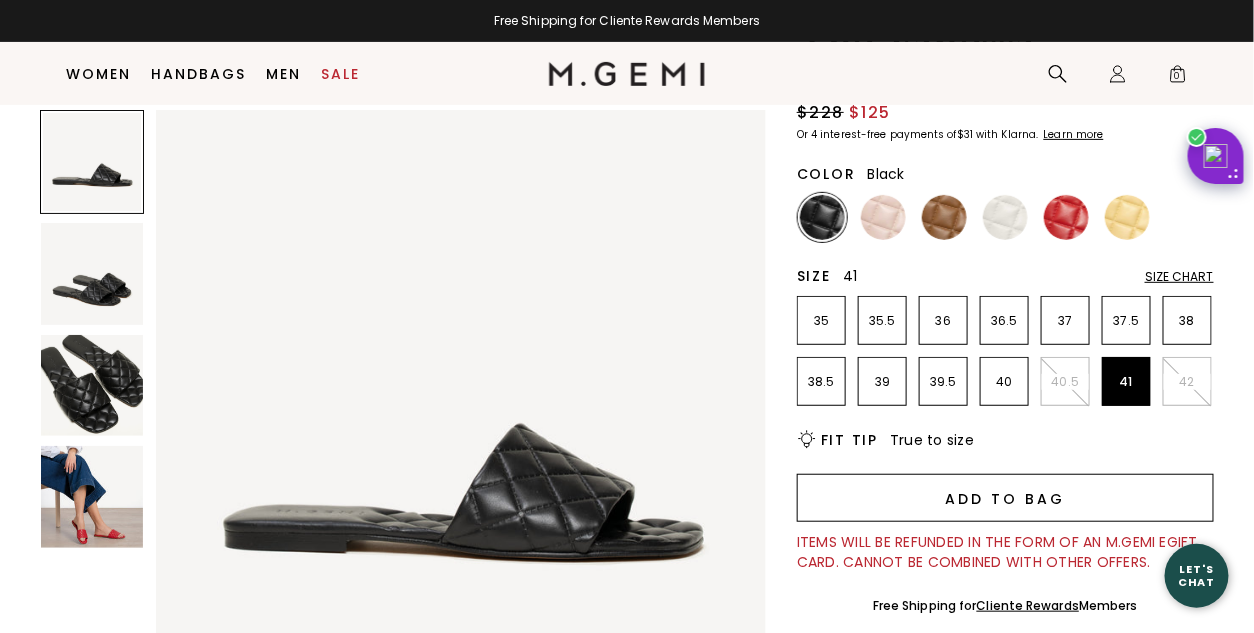 scroll, scrollTop: 165, scrollLeft: 0, axis: vertical 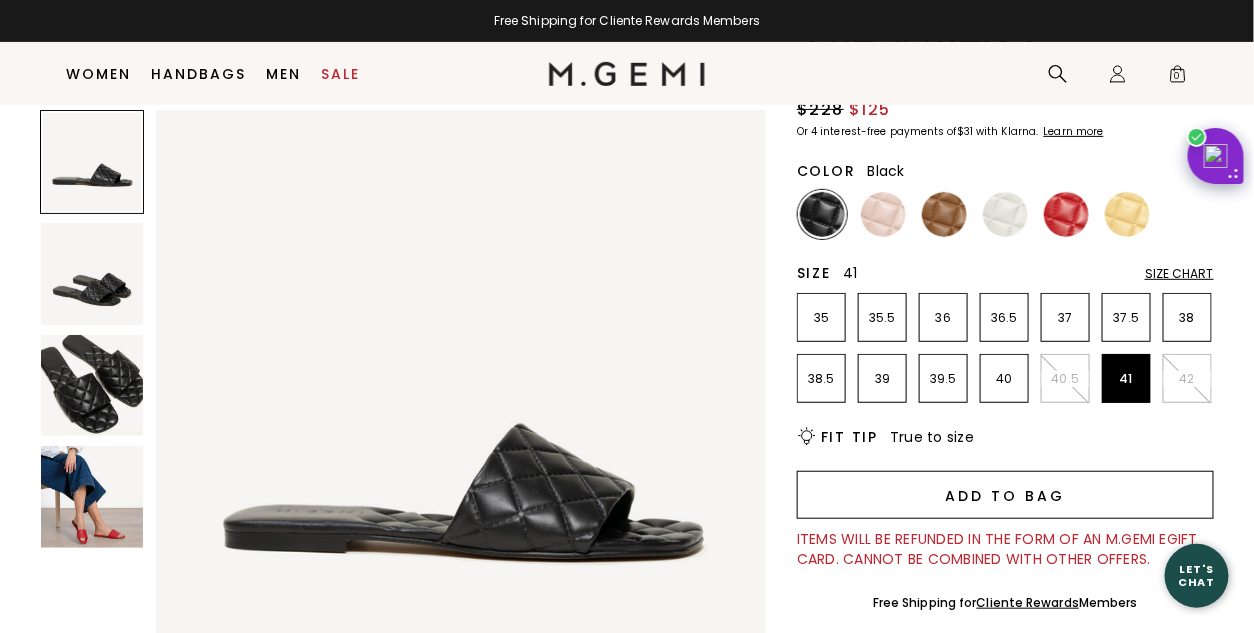 click on "Add to Bag" at bounding box center (1005, 495) 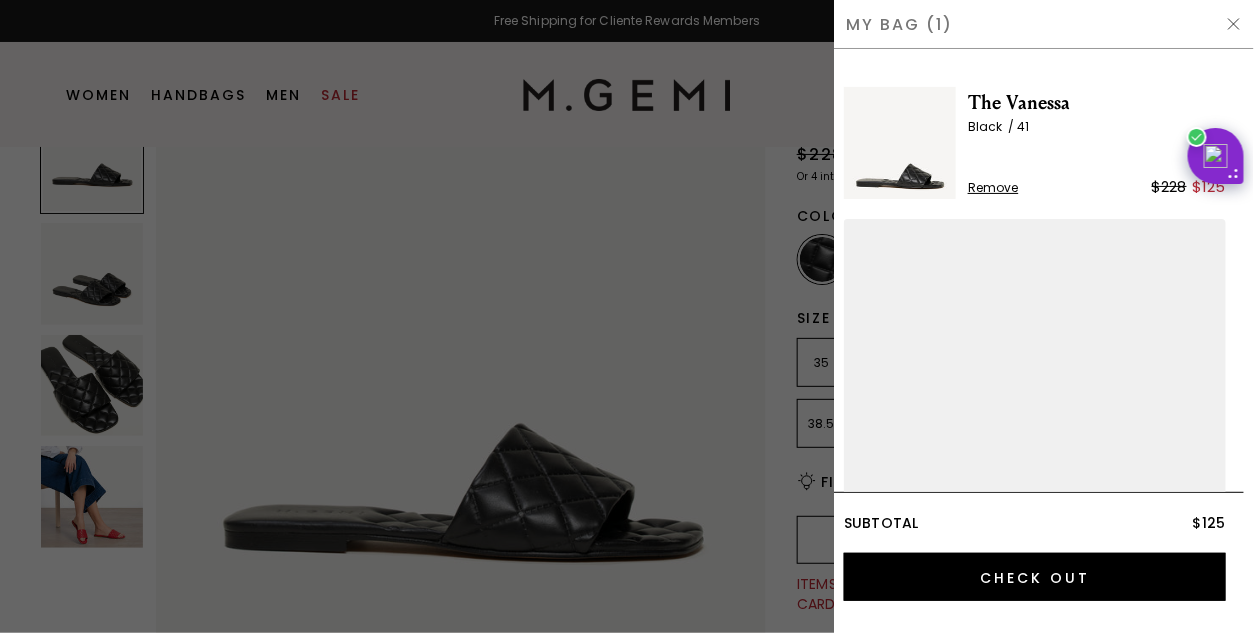 scroll, scrollTop: 0, scrollLeft: 0, axis: both 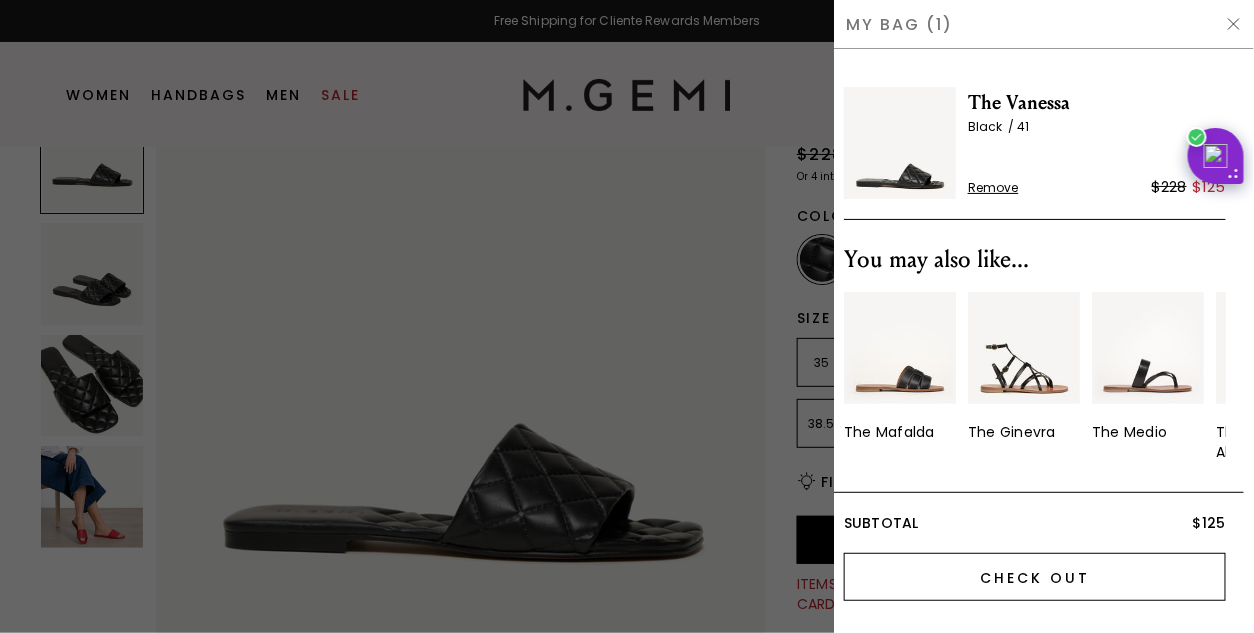 click on "Check Out" at bounding box center [1035, 577] 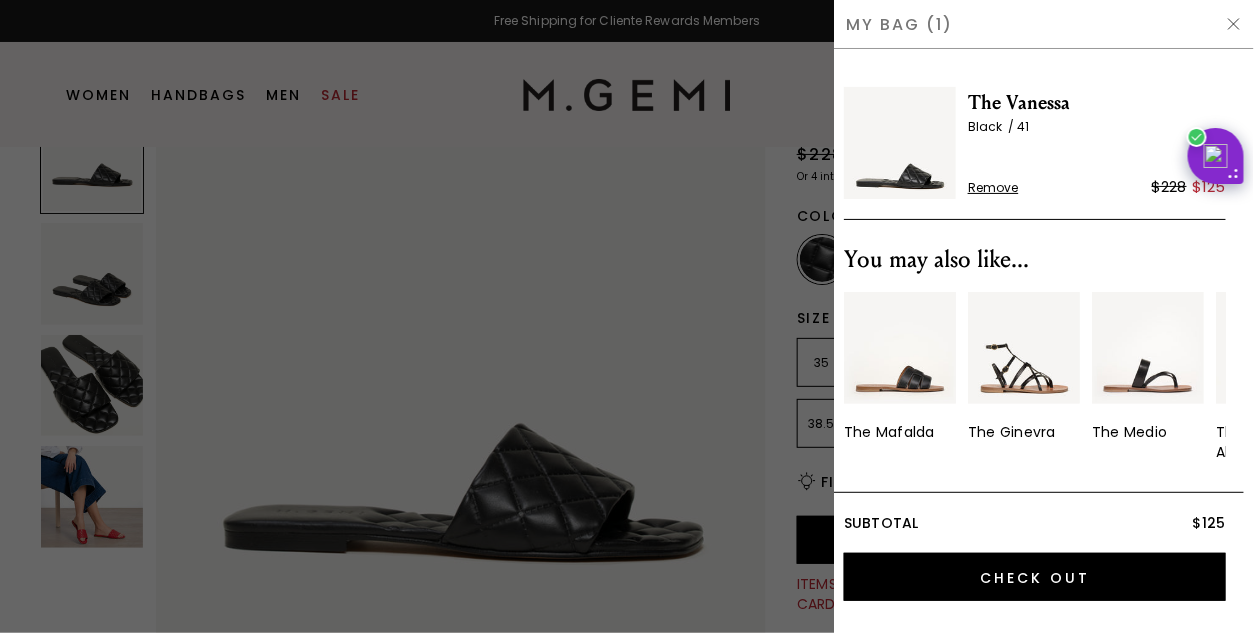 click at bounding box center [1234, 24] 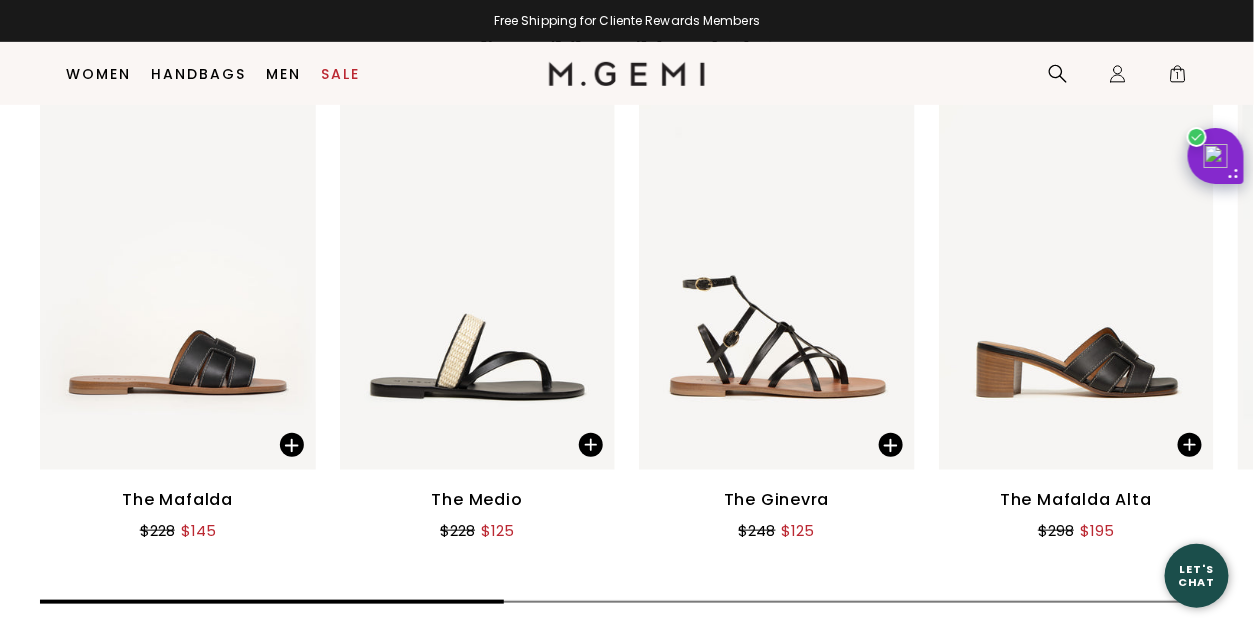 scroll, scrollTop: 2597, scrollLeft: 0, axis: vertical 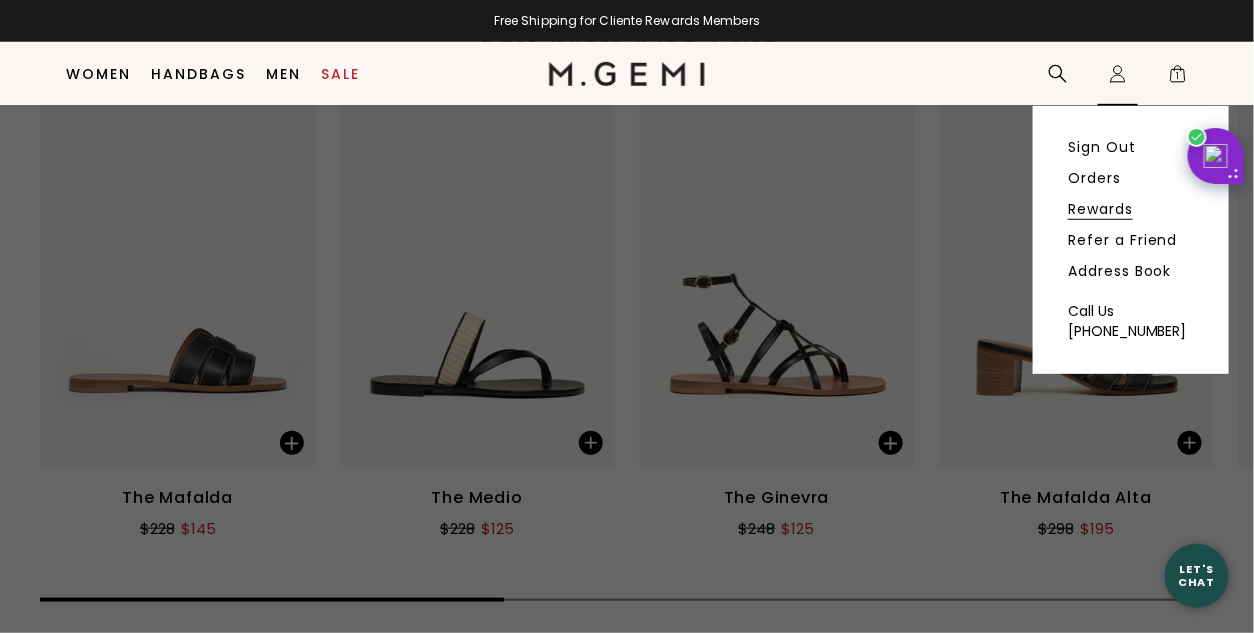click on "Rewards" at bounding box center (1100, 209) 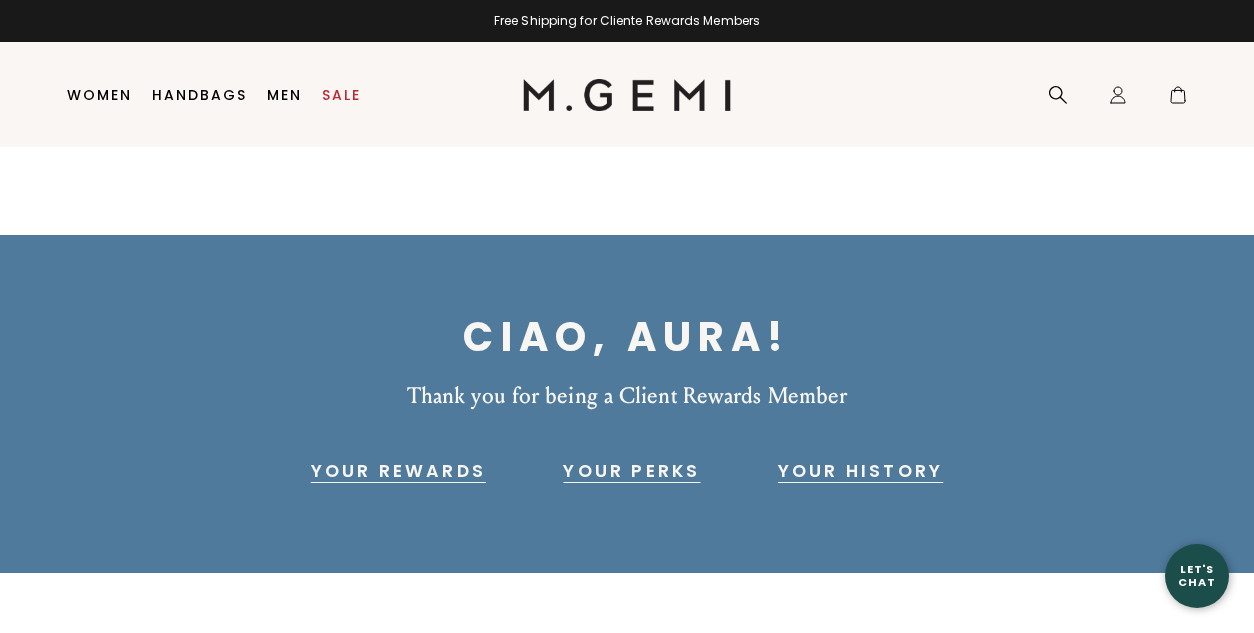 scroll, scrollTop: 0, scrollLeft: 0, axis: both 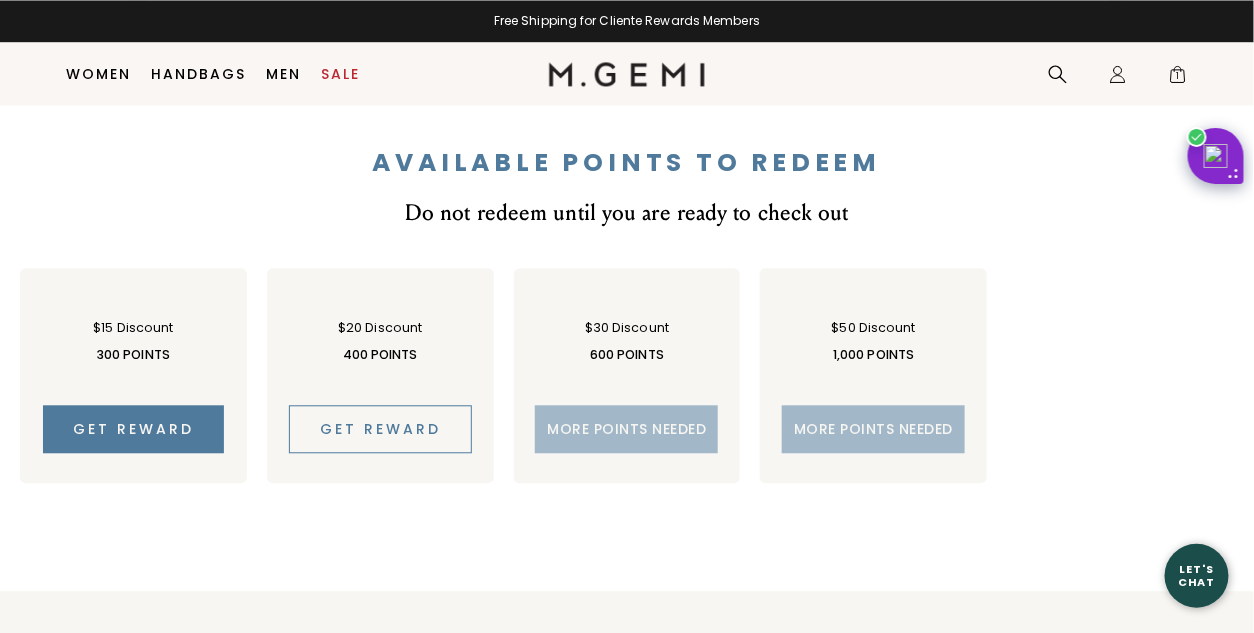 click on "Get reward" at bounding box center [380, 429] 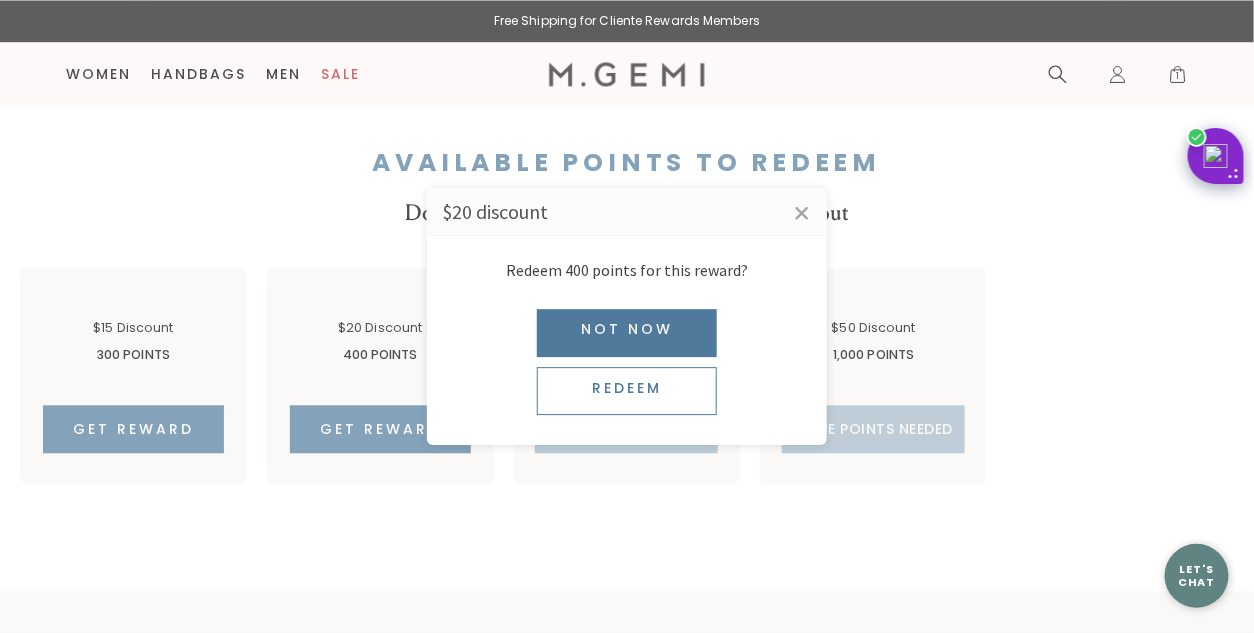 click on "Redeem" at bounding box center [627, 391] 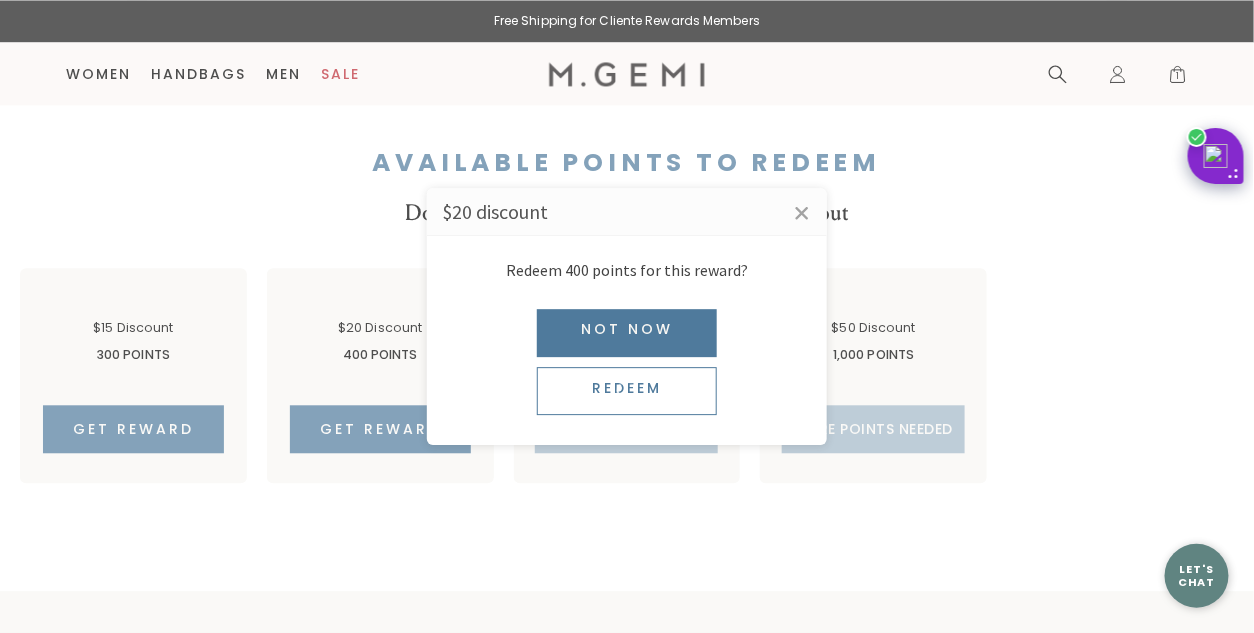 scroll, scrollTop: 1177, scrollLeft: 0, axis: vertical 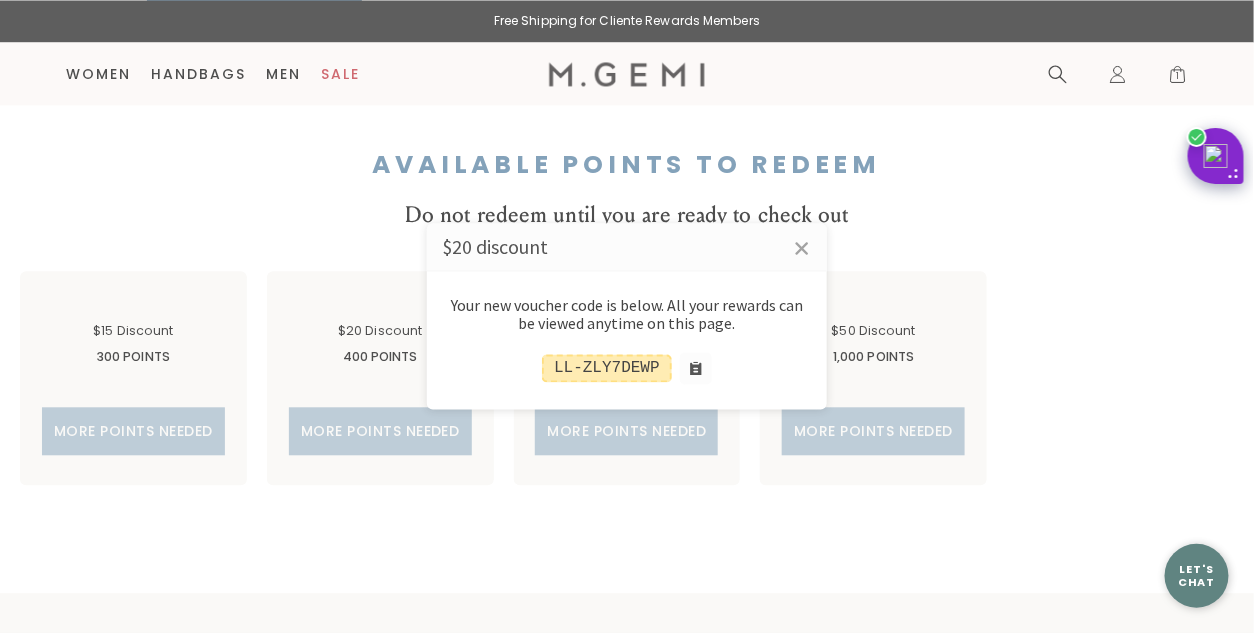 click at bounding box center (627, 316) 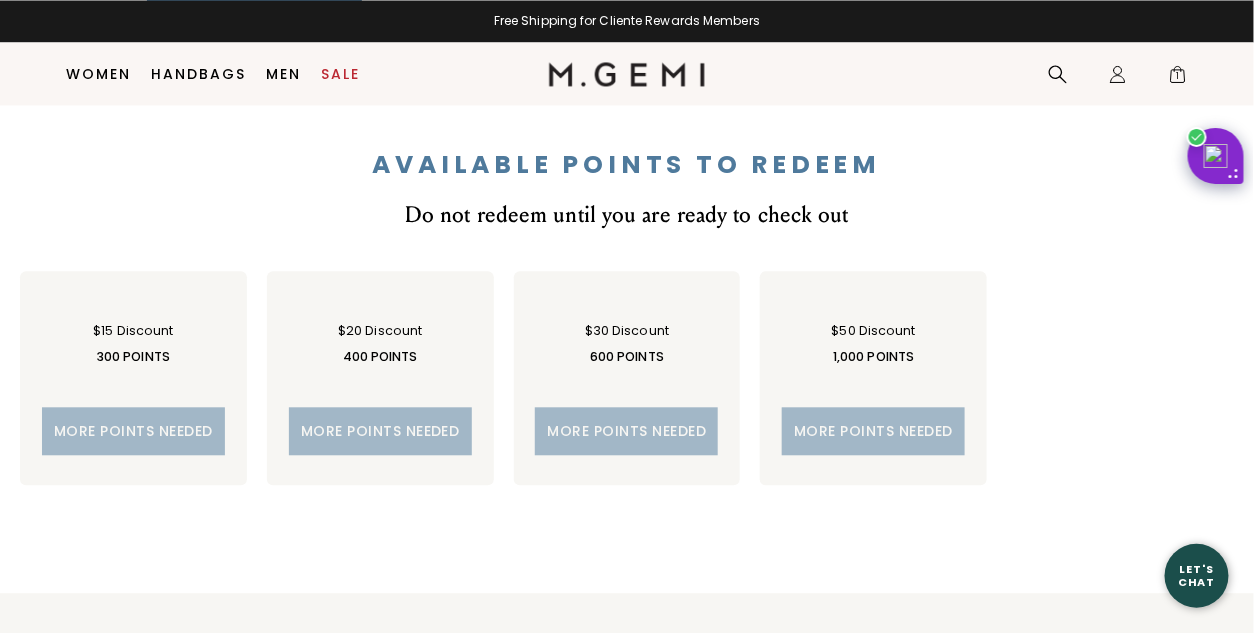 click on "1" at bounding box center [1178, 78] 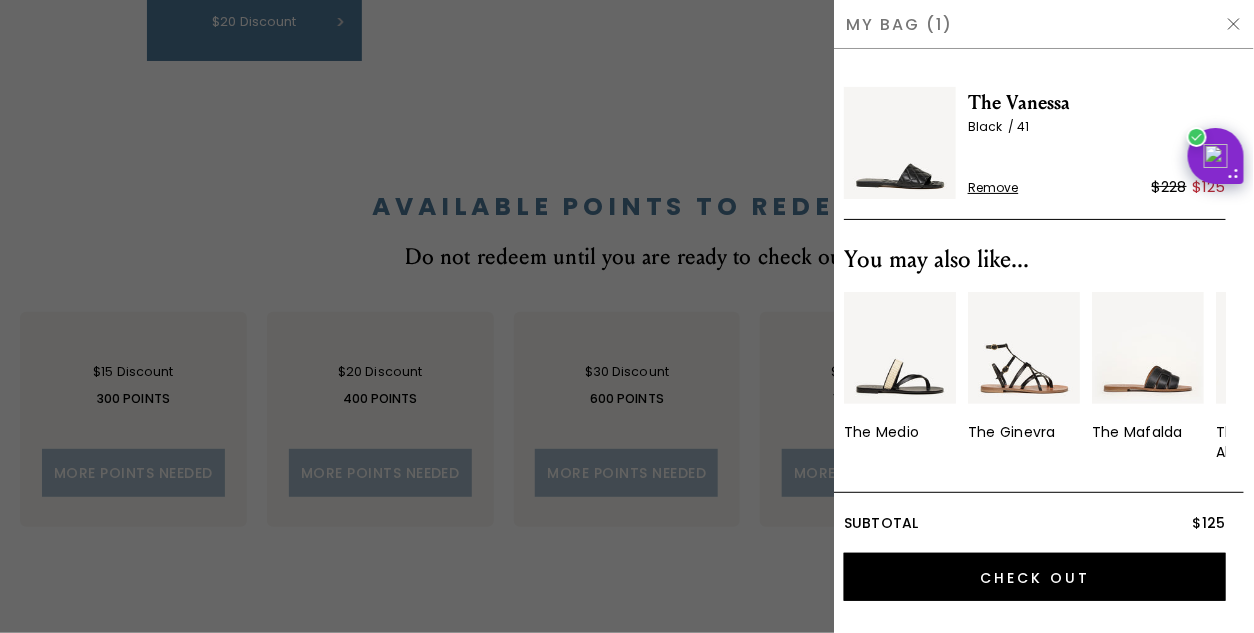 scroll, scrollTop: 35, scrollLeft: 0, axis: vertical 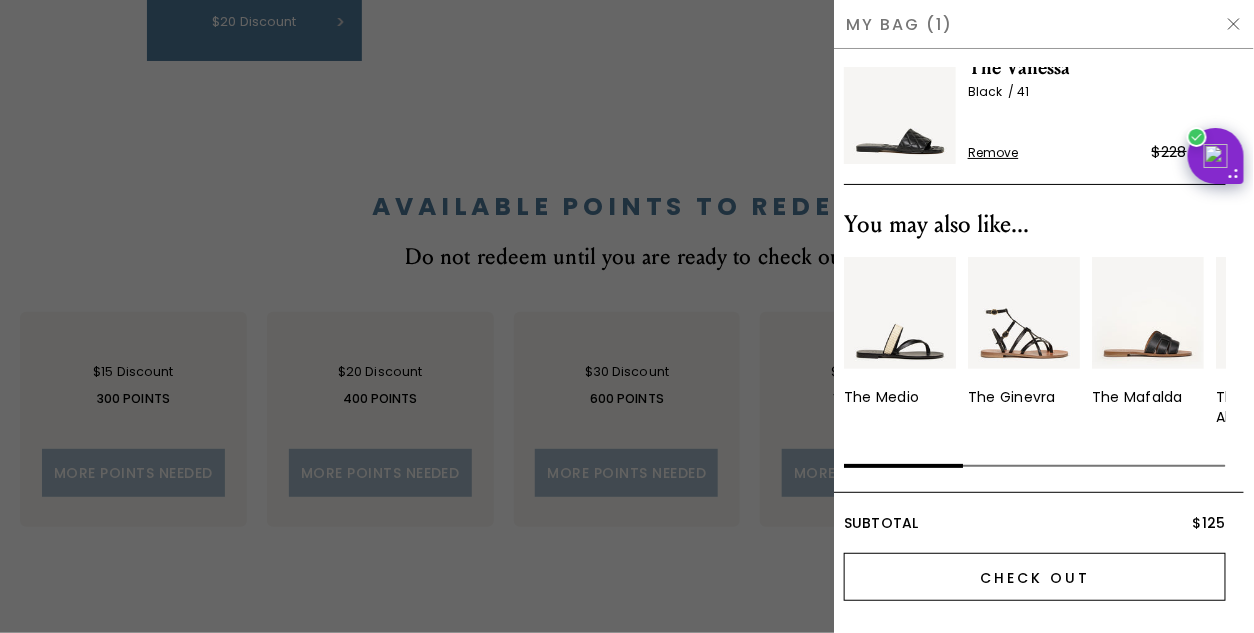 click on "Check Out" at bounding box center (1035, 577) 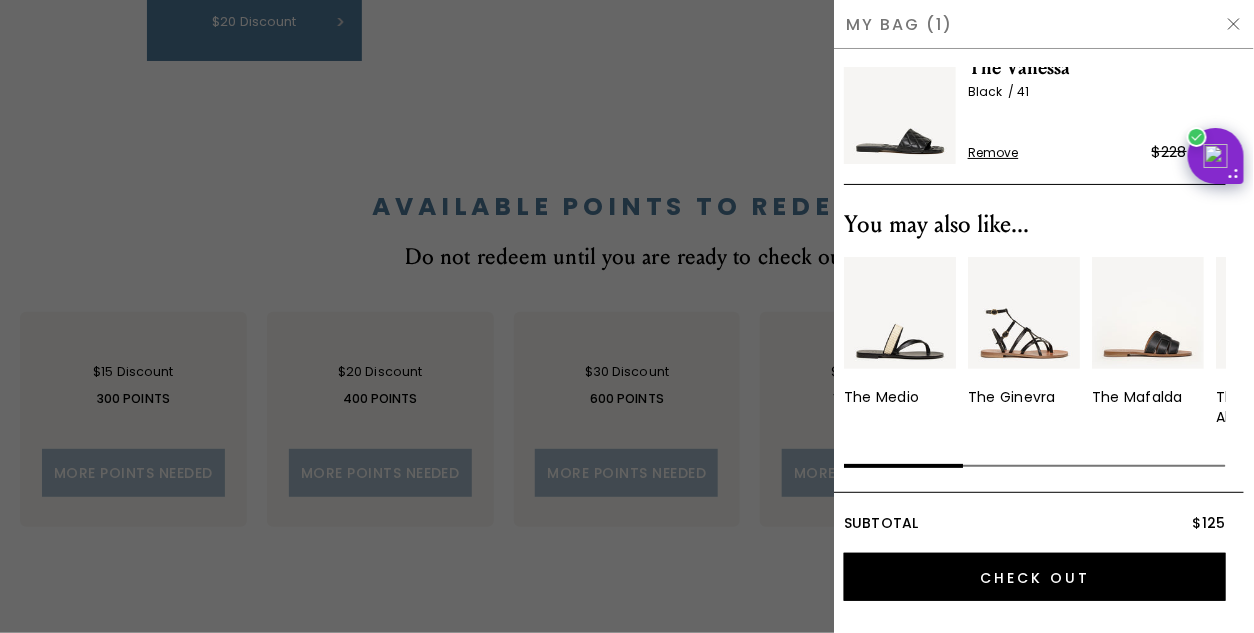click at bounding box center (1234, 24) 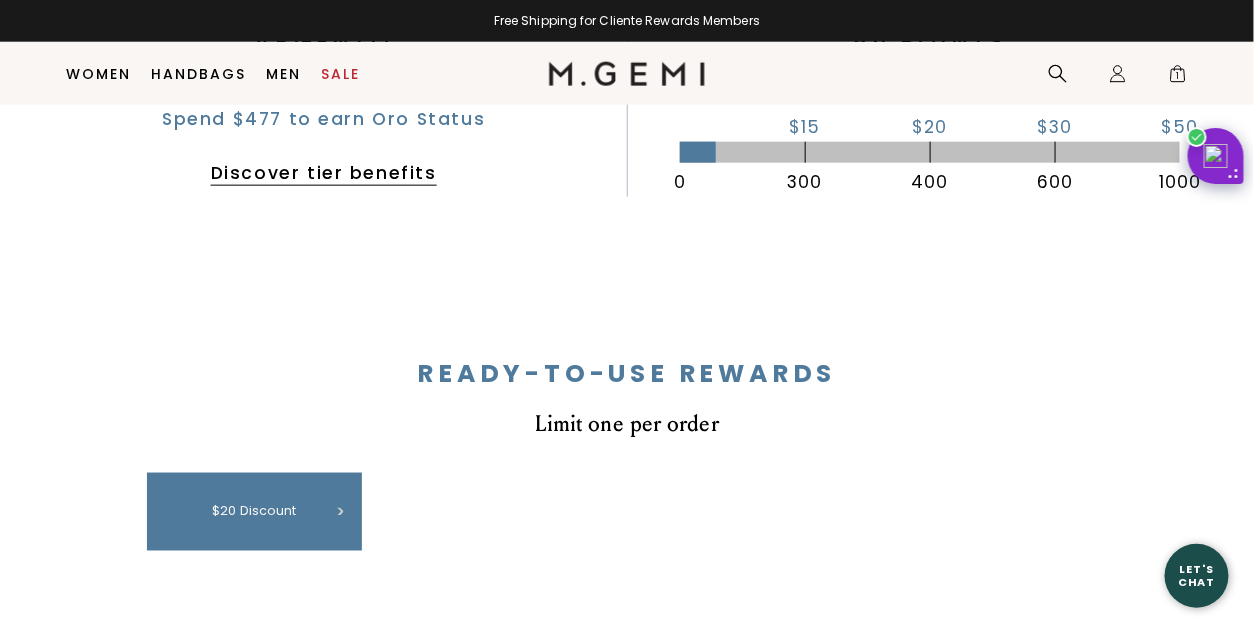 scroll, scrollTop: 644, scrollLeft: 0, axis: vertical 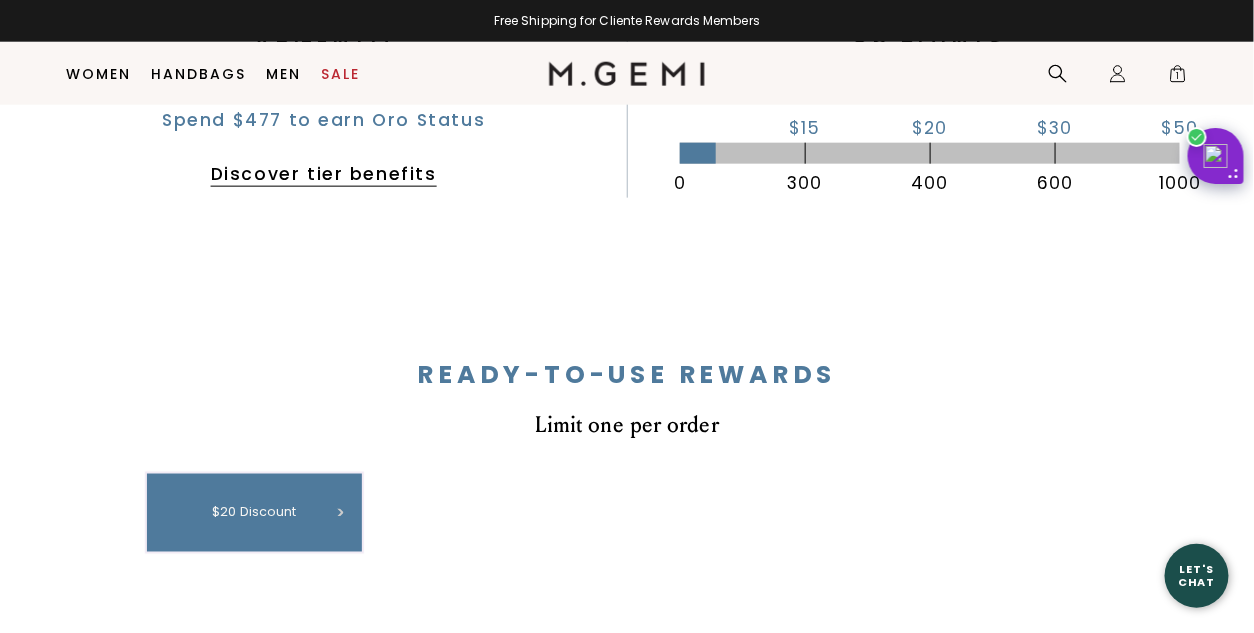 click on "$20 discount" at bounding box center [254, 513] 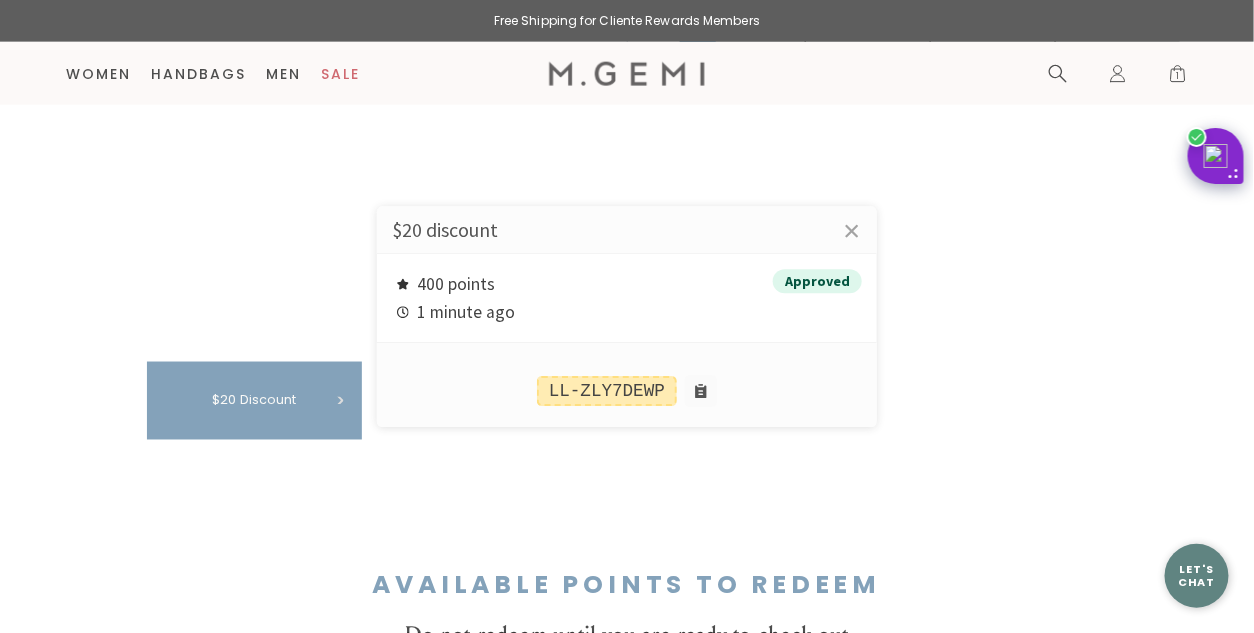scroll, scrollTop: 760, scrollLeft: 0, axis: vertical 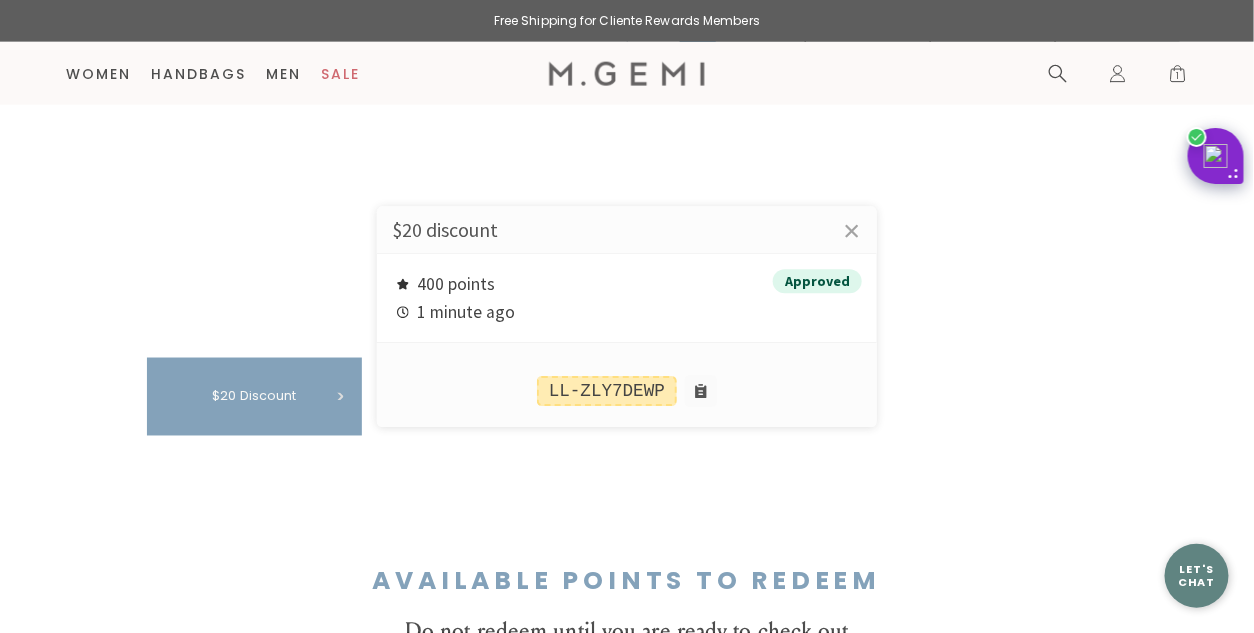 click at bounding box center [627, 316] 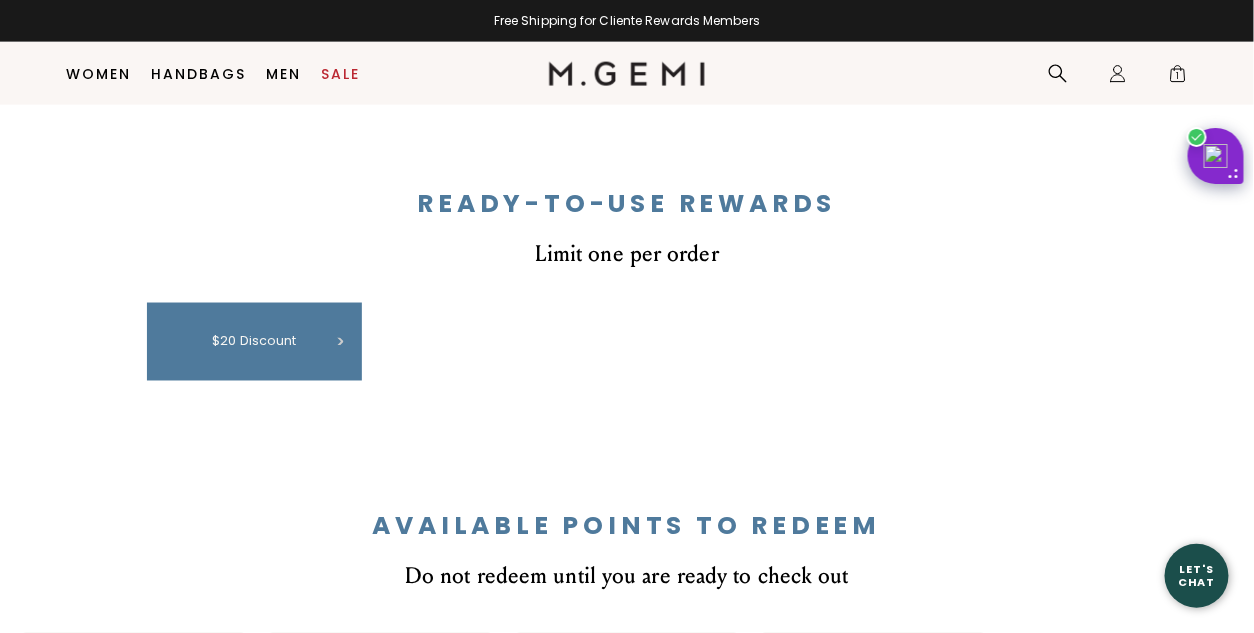 scroll, scrollTop: 785, scrollLeft: 0, axis: vertical 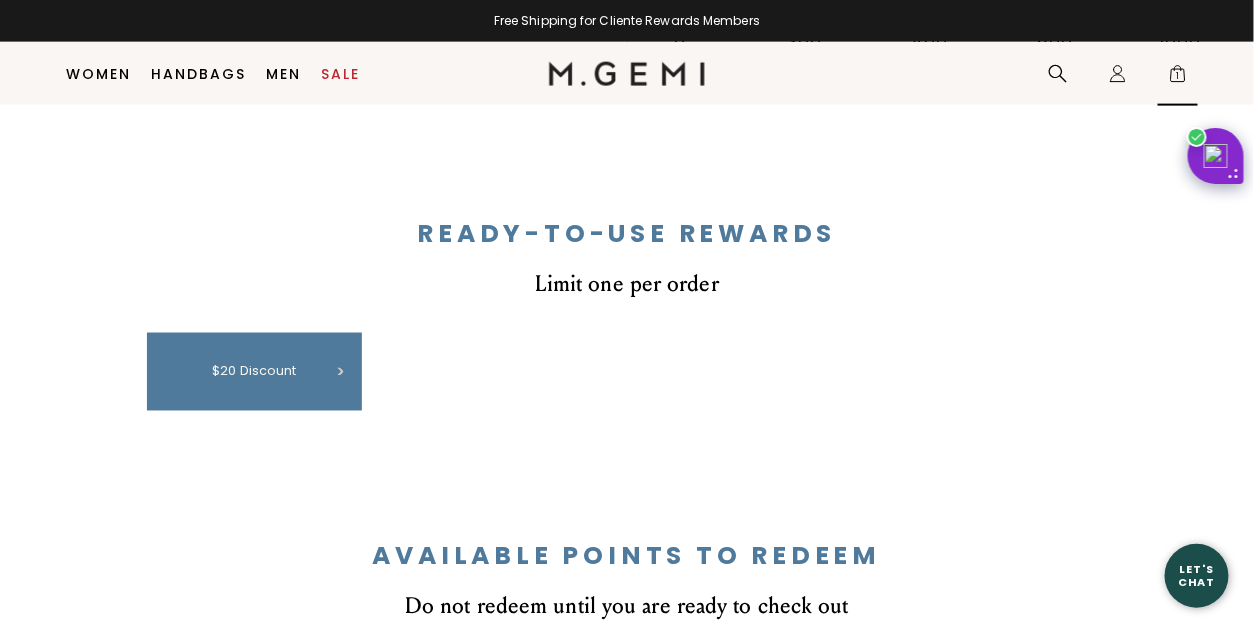 click on "1" at bounding box center (1178, 78) 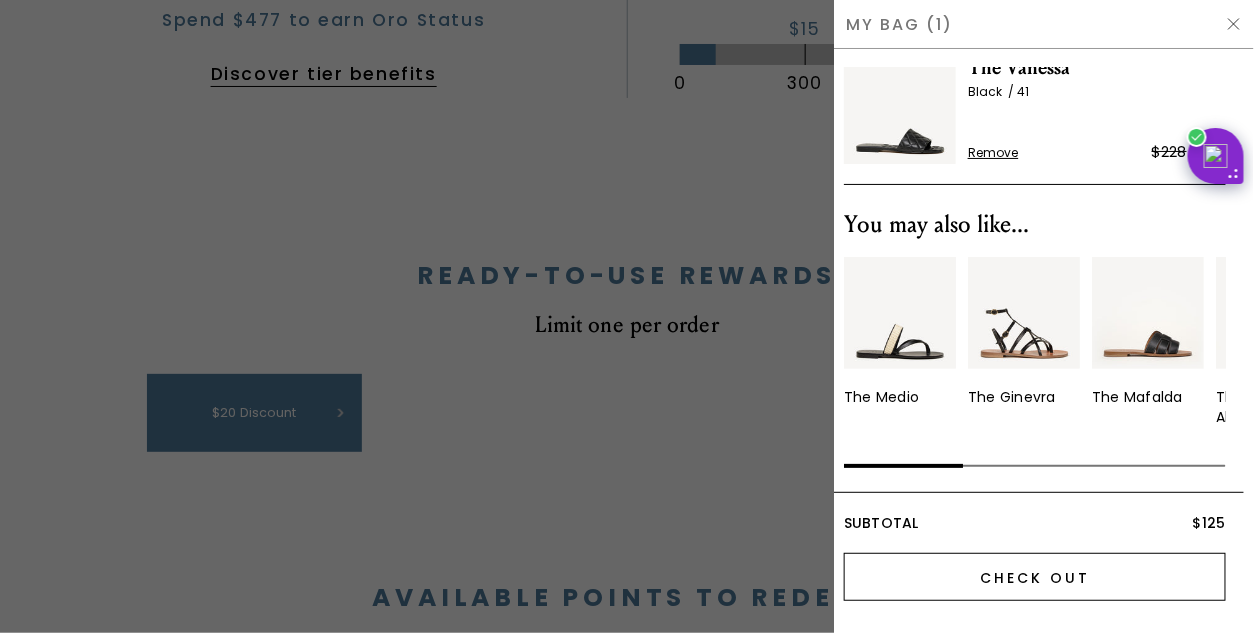 click on "Check Out" at bounding box center (1035, 577) 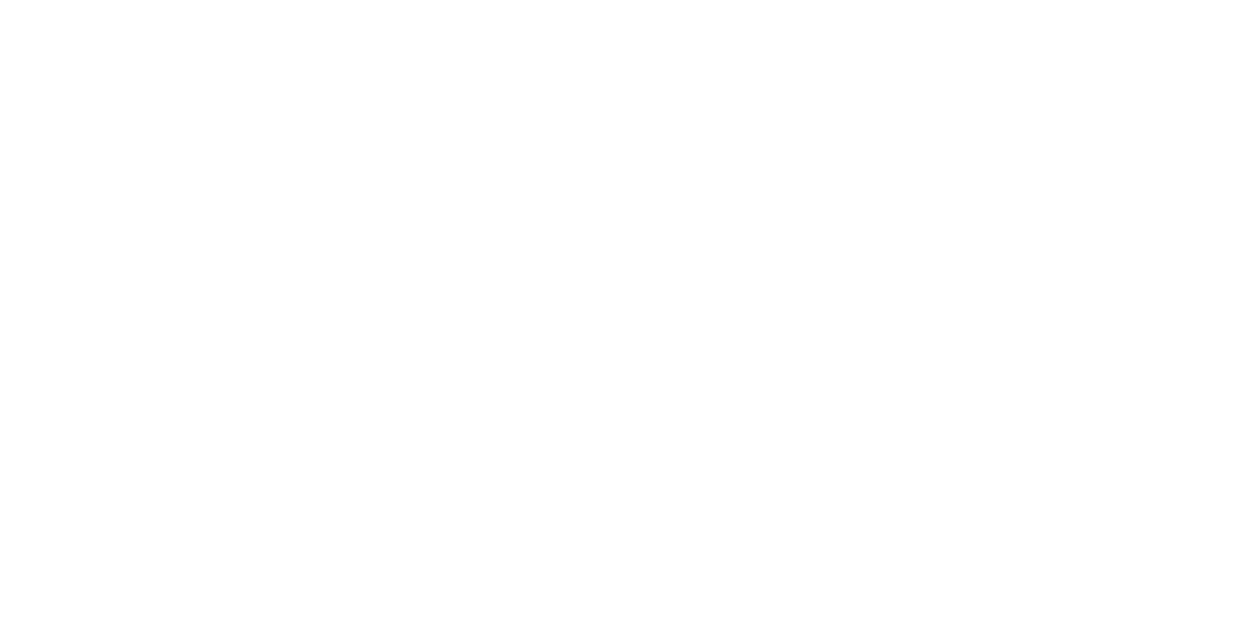 scroll, scrollTop: 0, scrollLeft: 0, axis: both 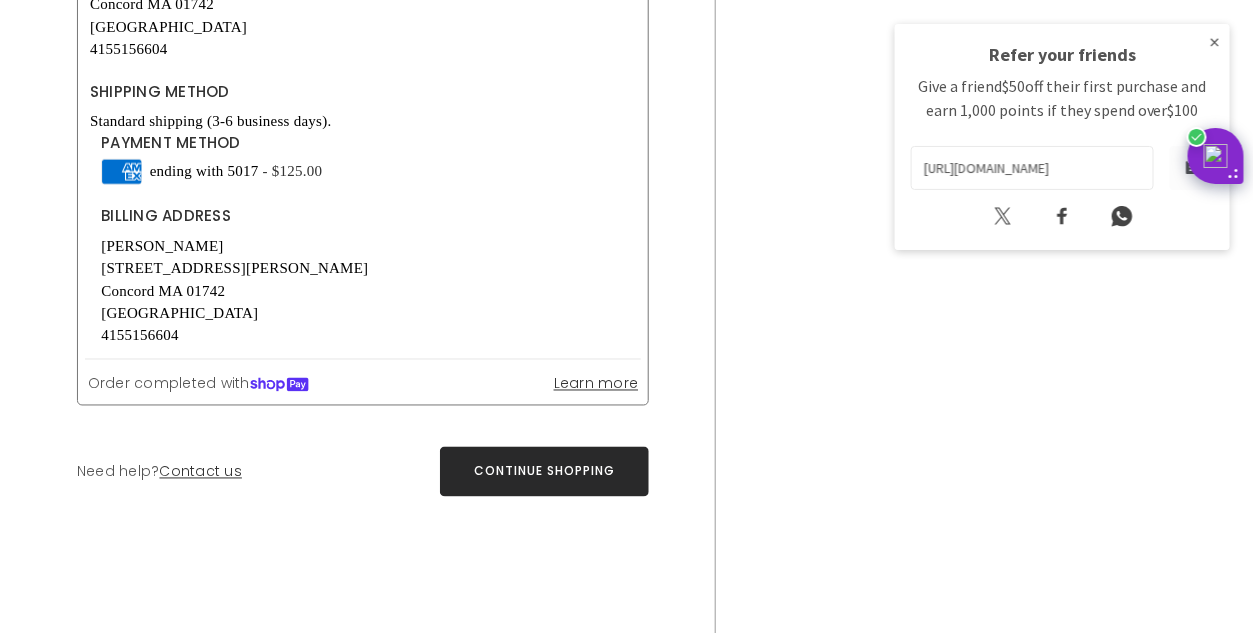click 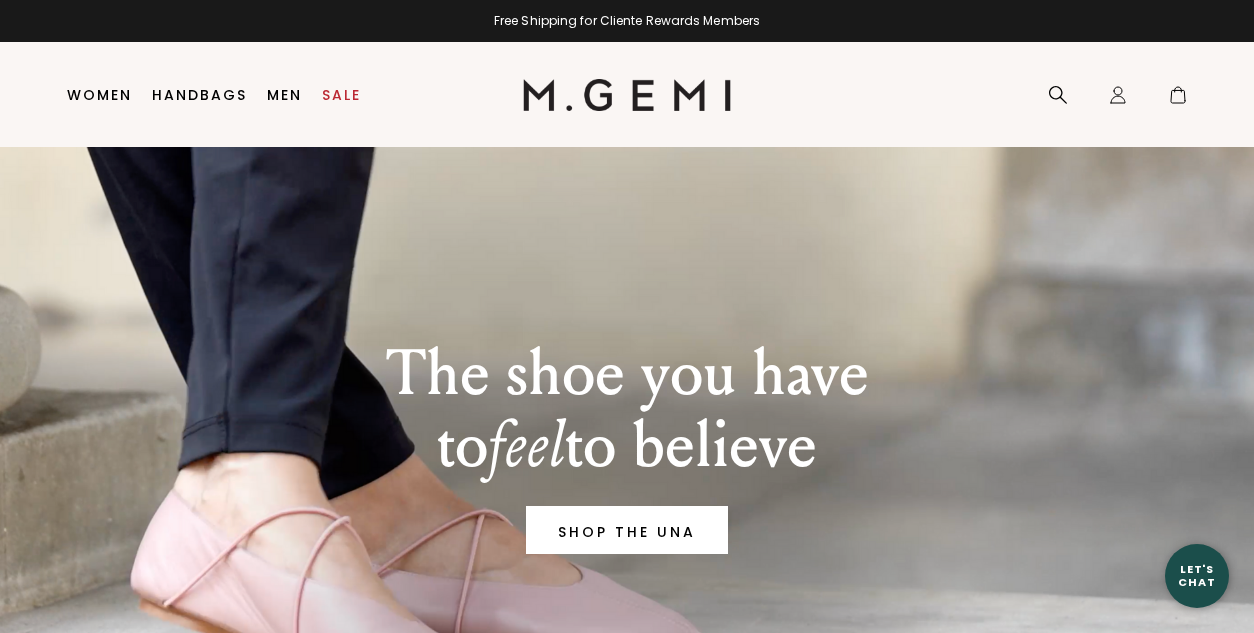 scroll, scrollTop: 0, scrollLeft: 0, axis: both 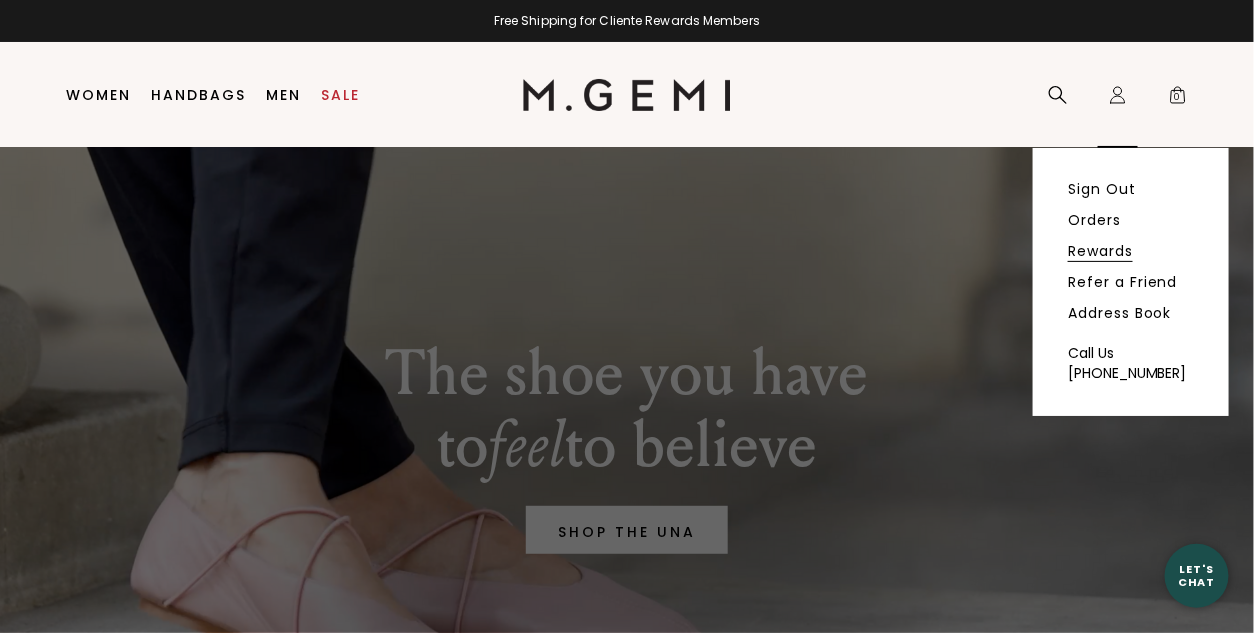 click on "Rewards" at bounding box center (1100, 251) 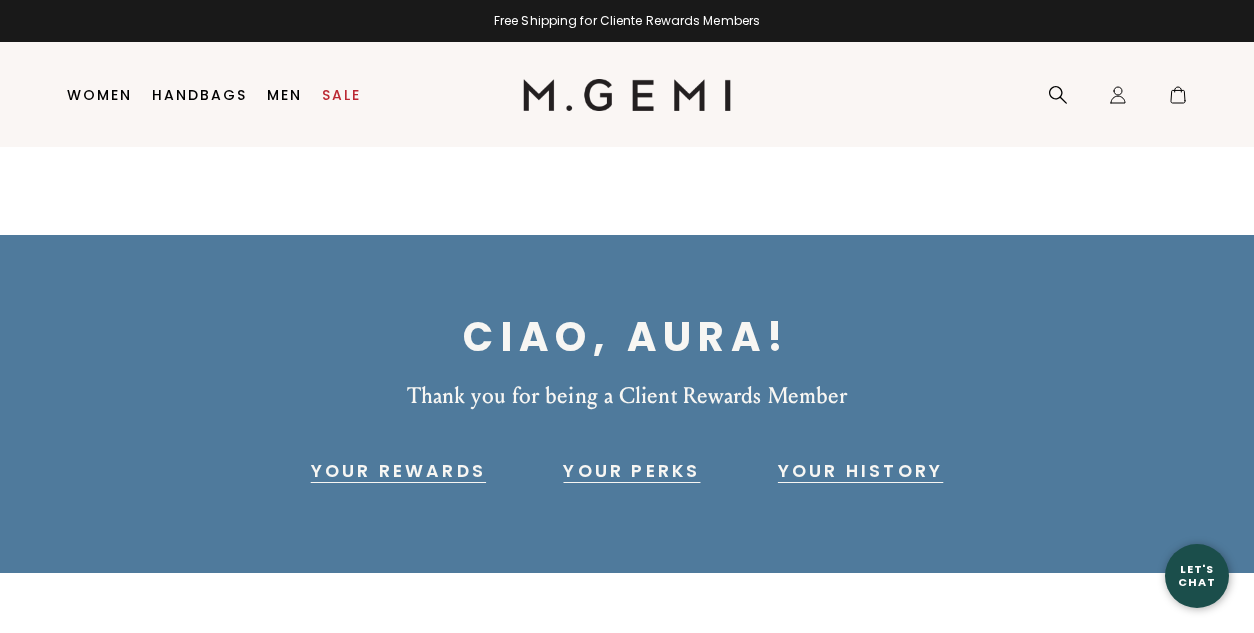 scroll, scrollTop: 0, scrollLeft: 0, axis: both 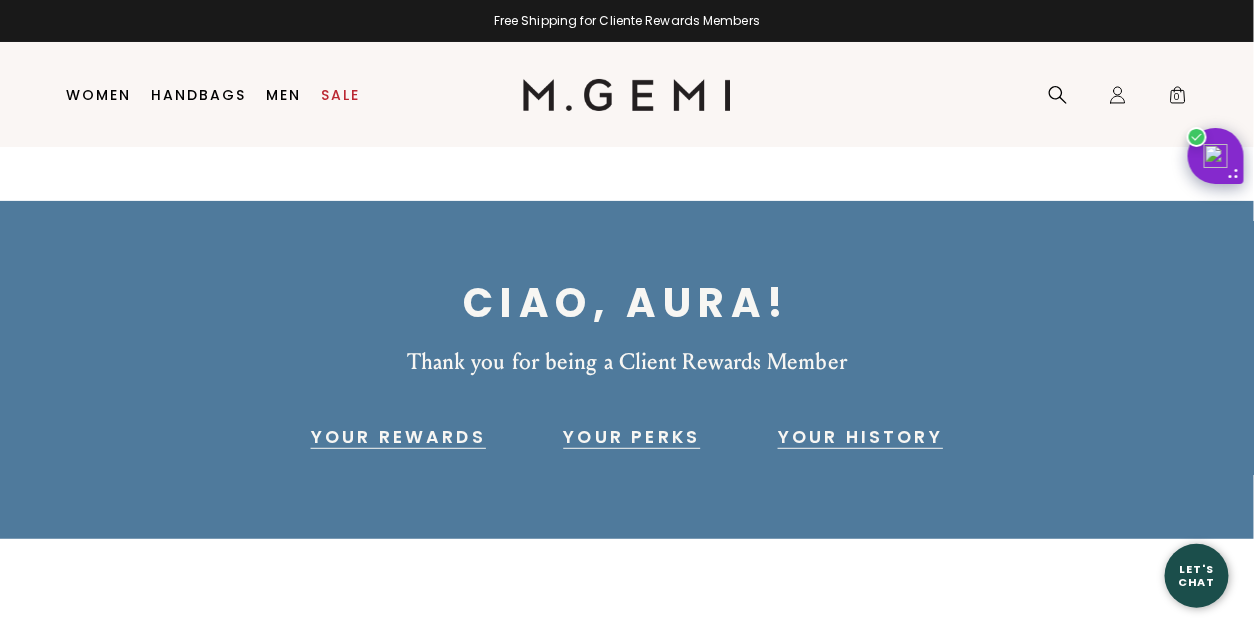 click on "Your History" at bounding box center (860, 437) 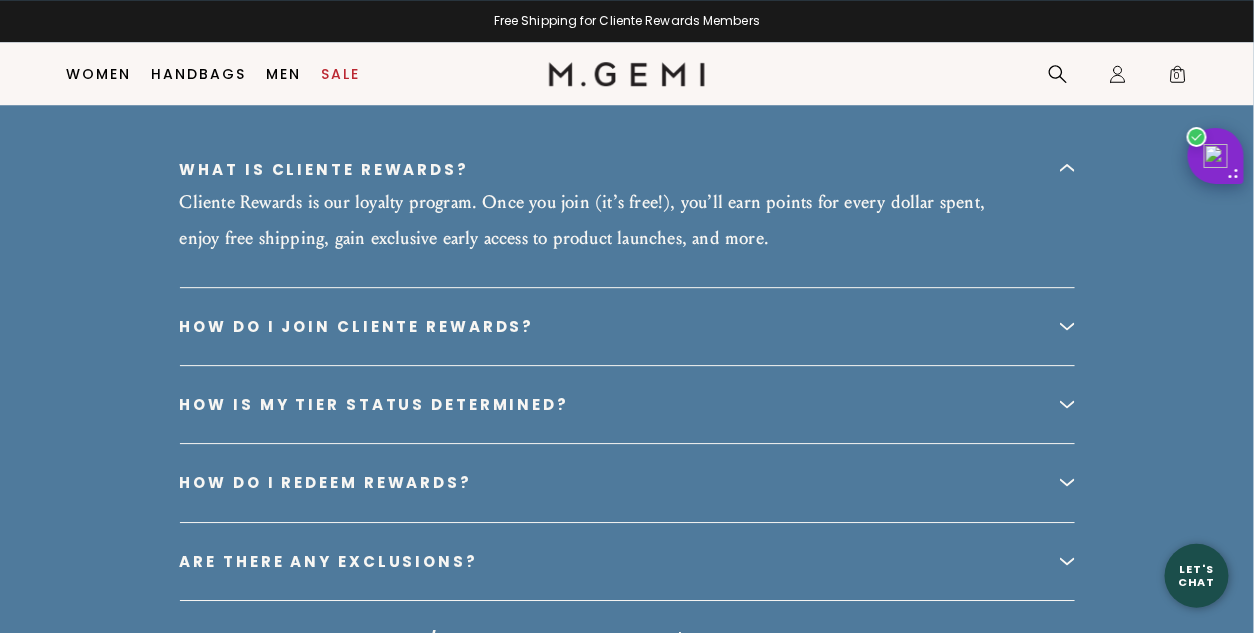 scroll, scrollTop: 3953, scrollLeft: 0, axis: vertical 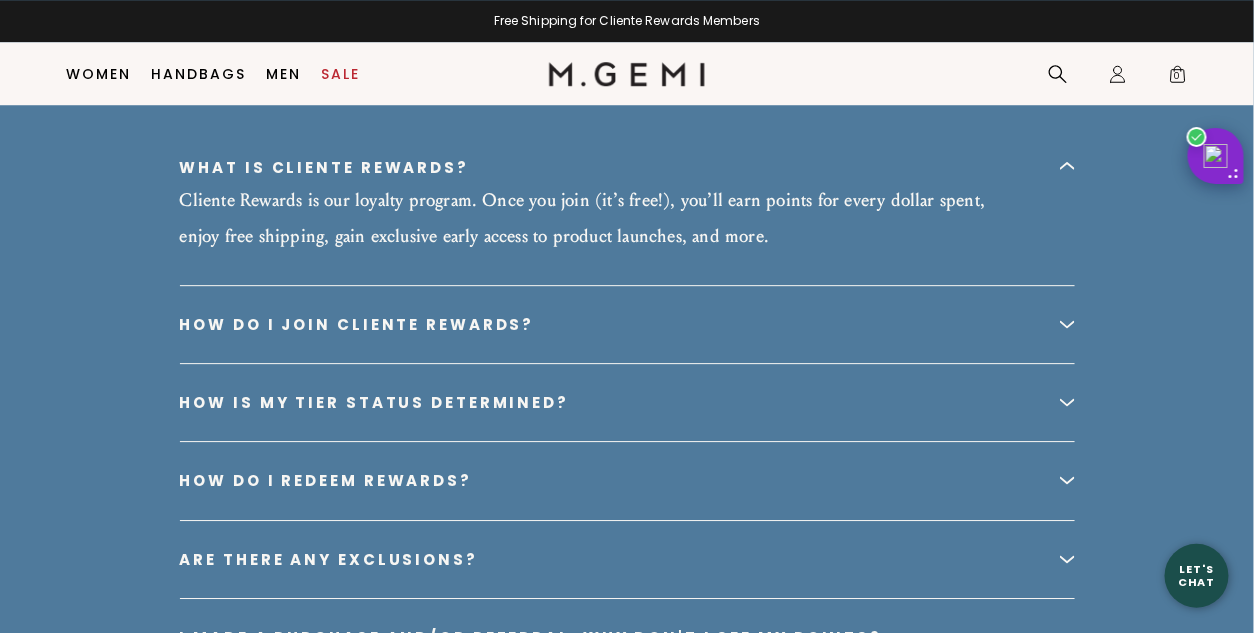 click at bounding box center (1067, 479) 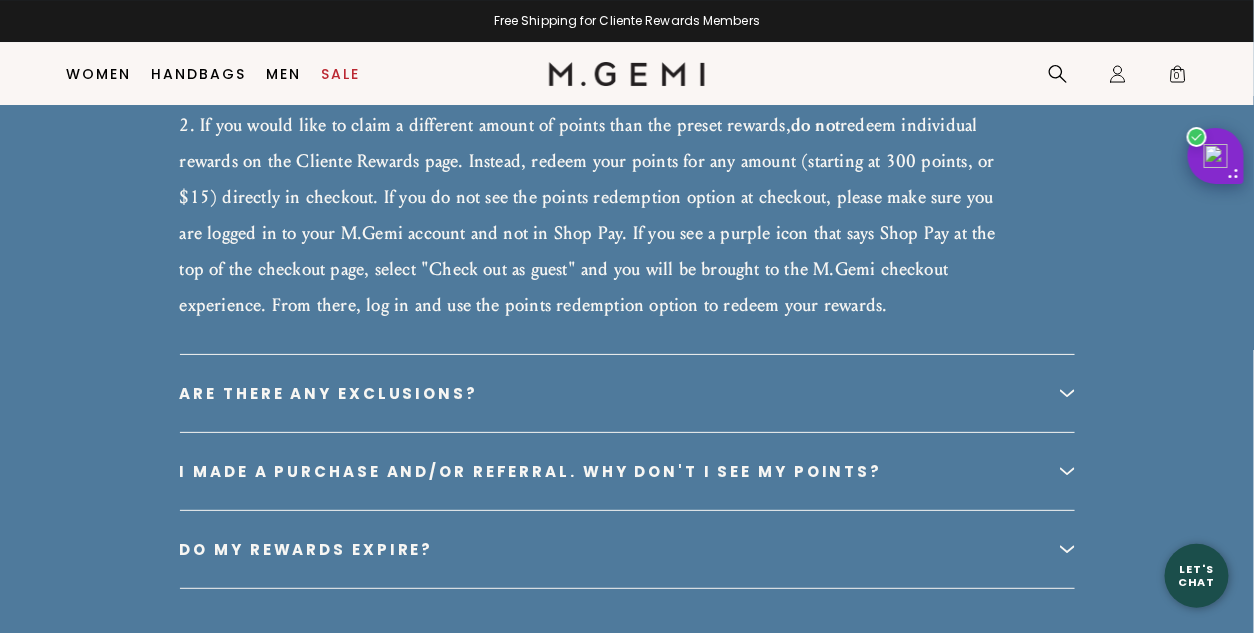scroll, scrollTop: 4480, scrollLeft: 0, axis: vertical 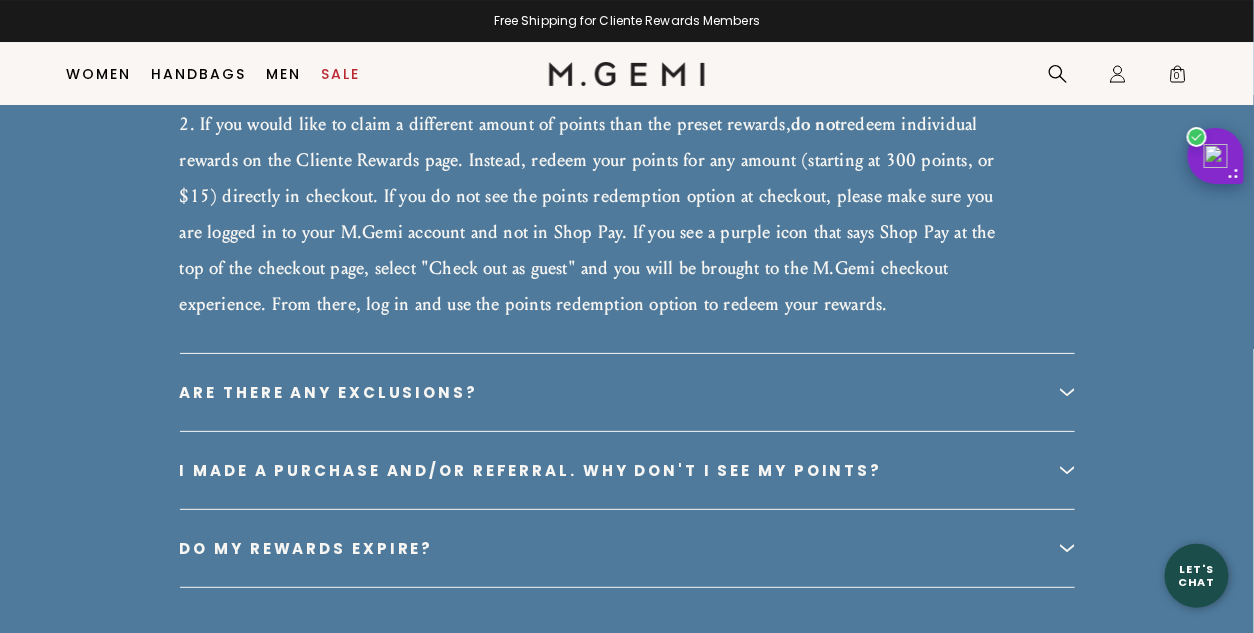 click at bounding box center [1067, 469] 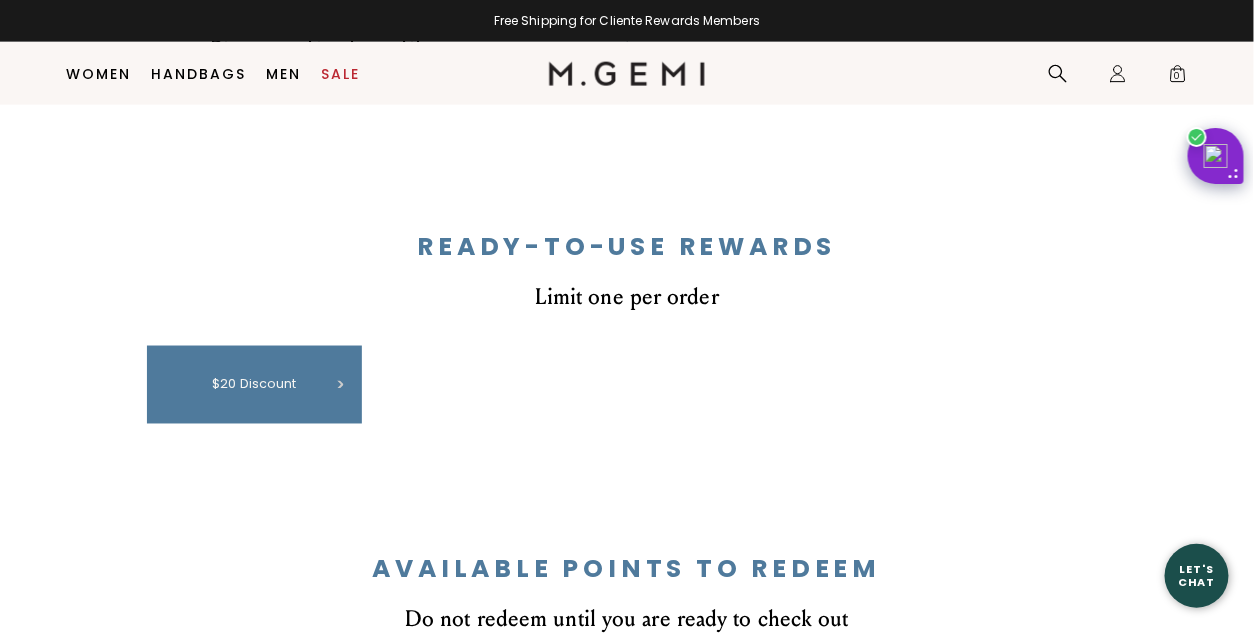scroll, scrollTop: 734, scrollLeft: 0, axis: vertical 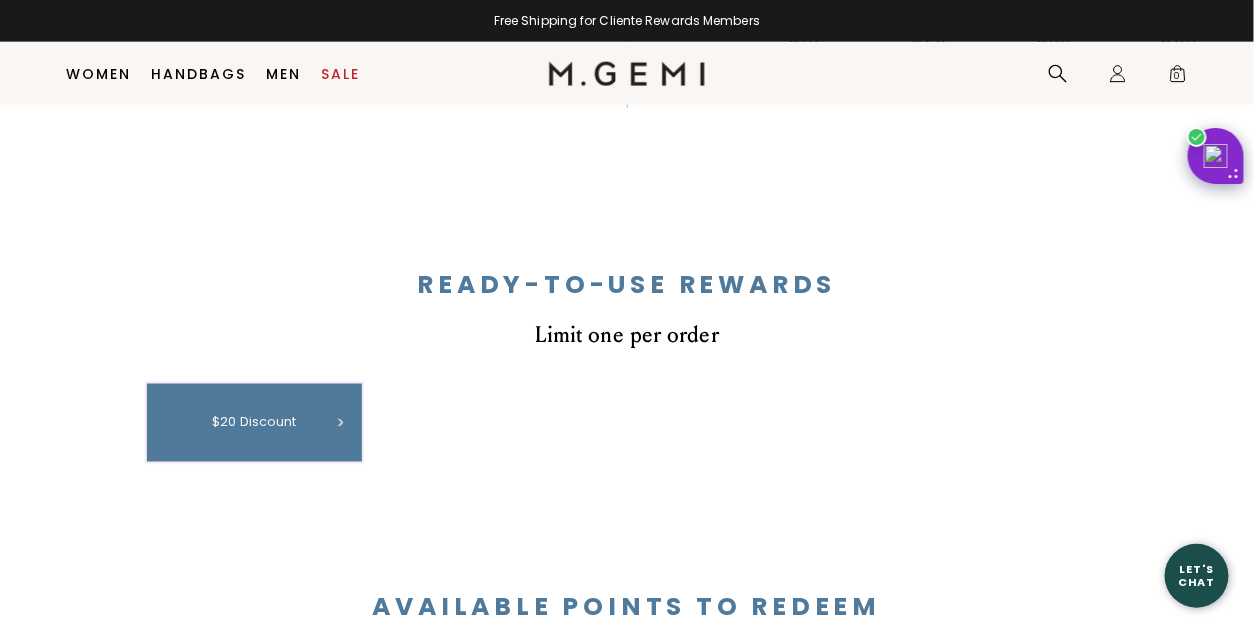click at bounding box center [340, 423] 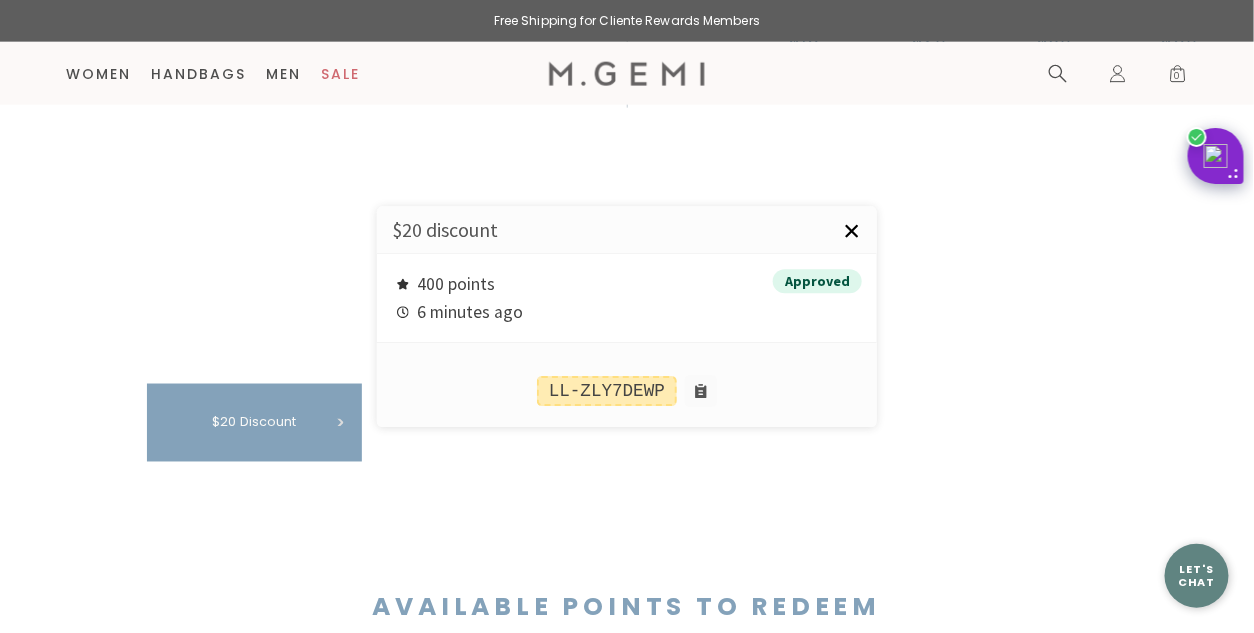 click on "×" at bounding box center [852, 231] 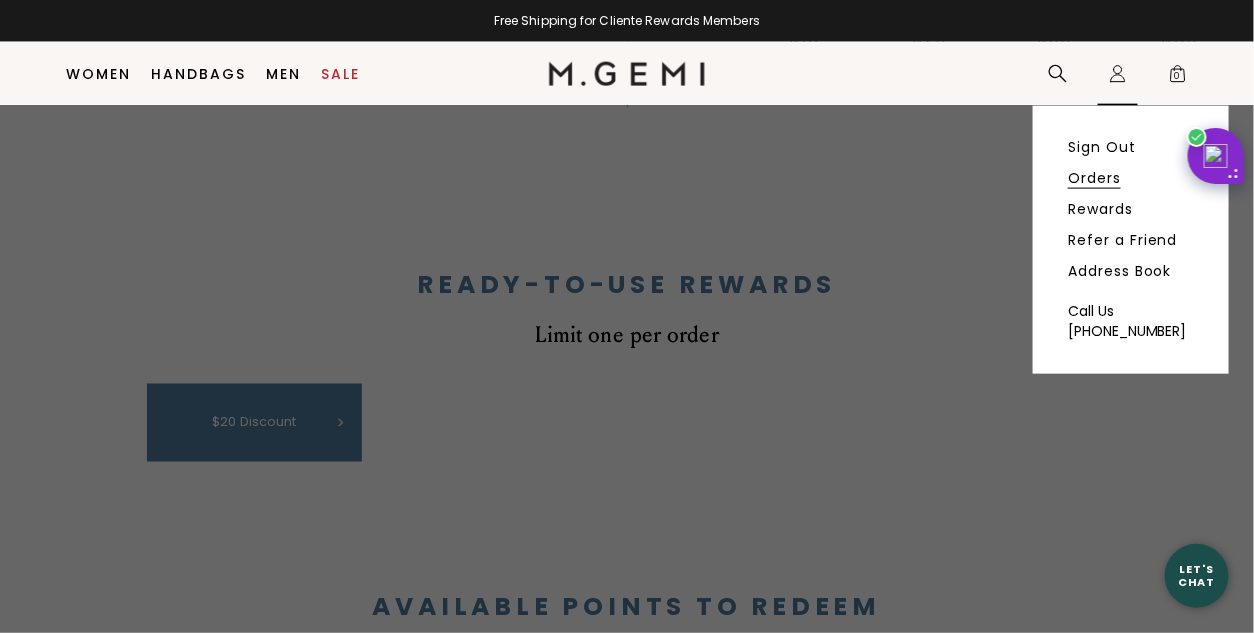 click on "Orders" at bounding box center [1094, 178] 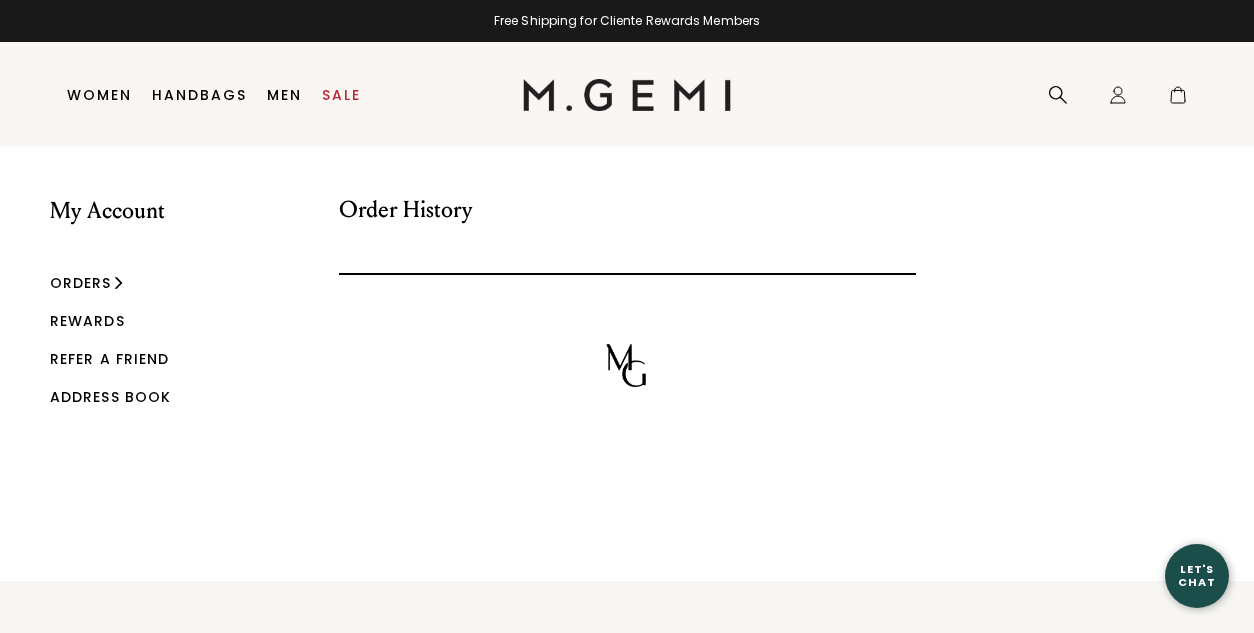 scroll, scrollTop: 0, scrollLeft: 0, axis: both 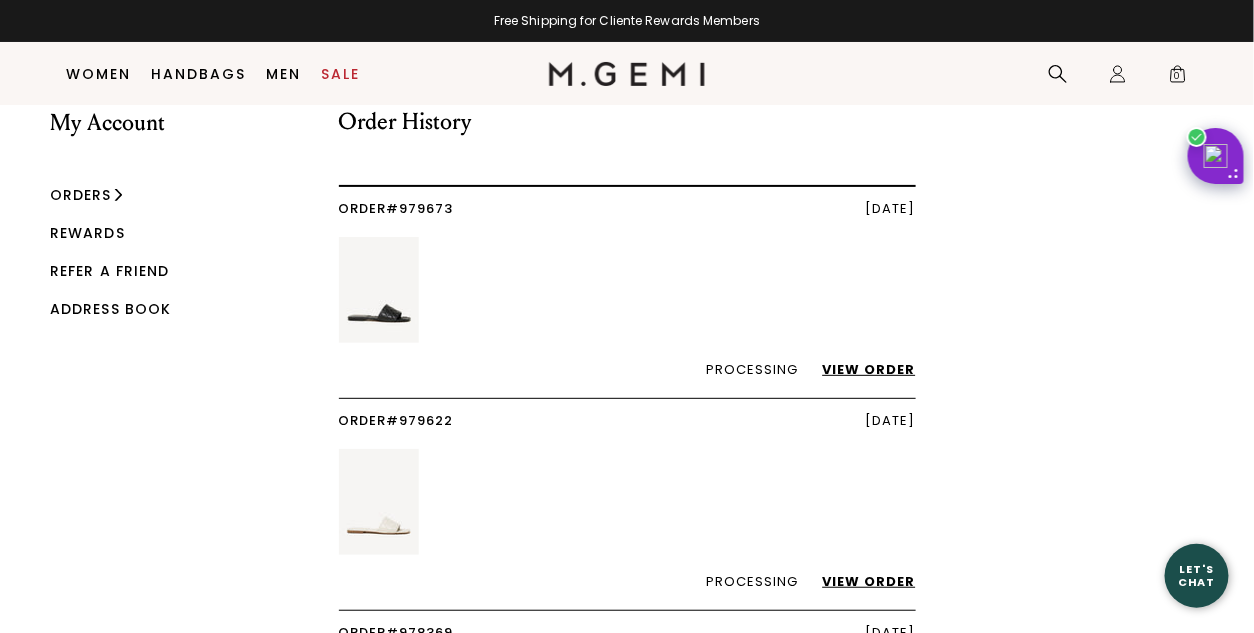 click on "View Order" at bounding box center [859, 369] 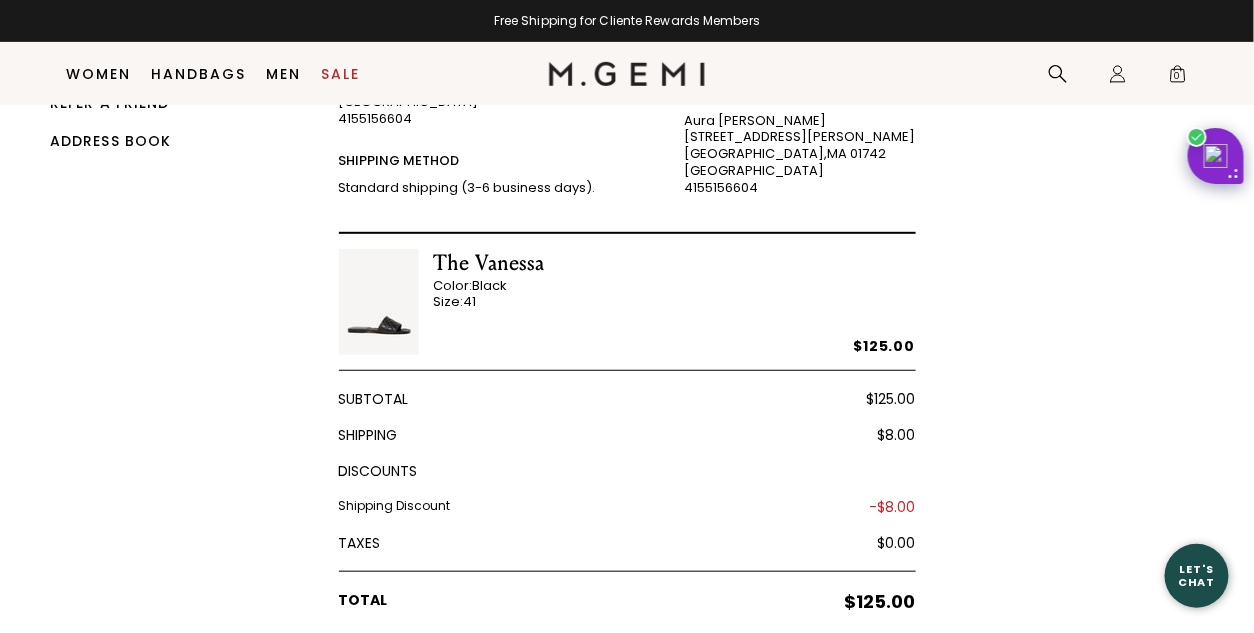scroll, scrollTop: 0, scrollLeft: 0, axis: both 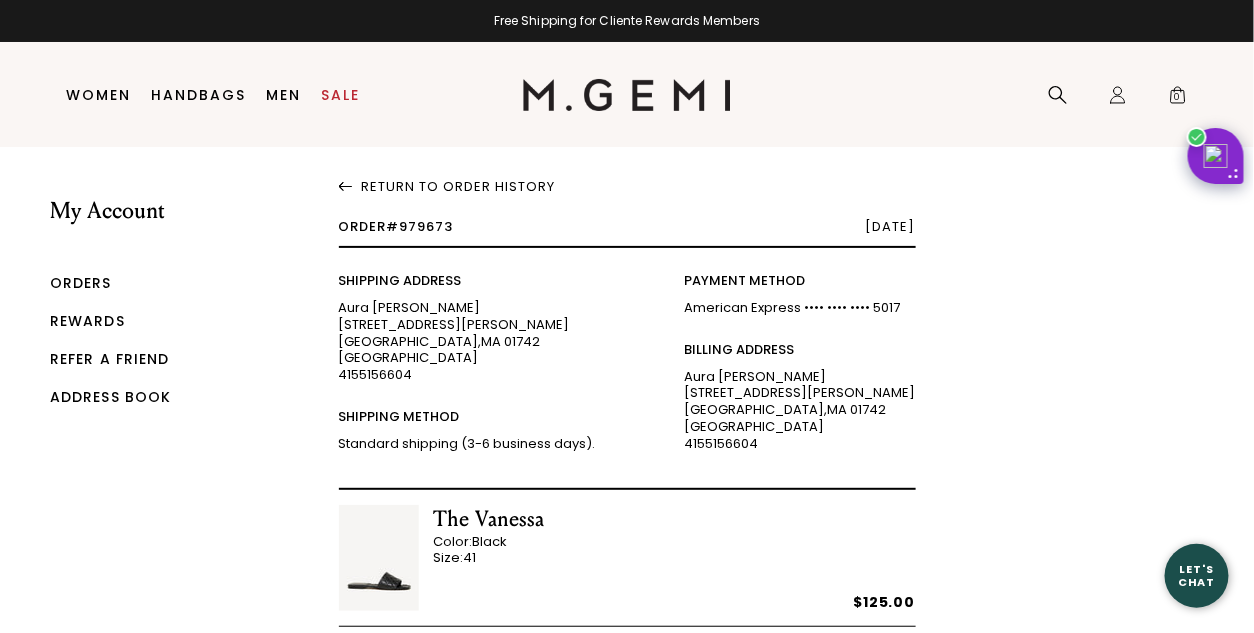 click on "Orders" at bounding box center (81, 283) 